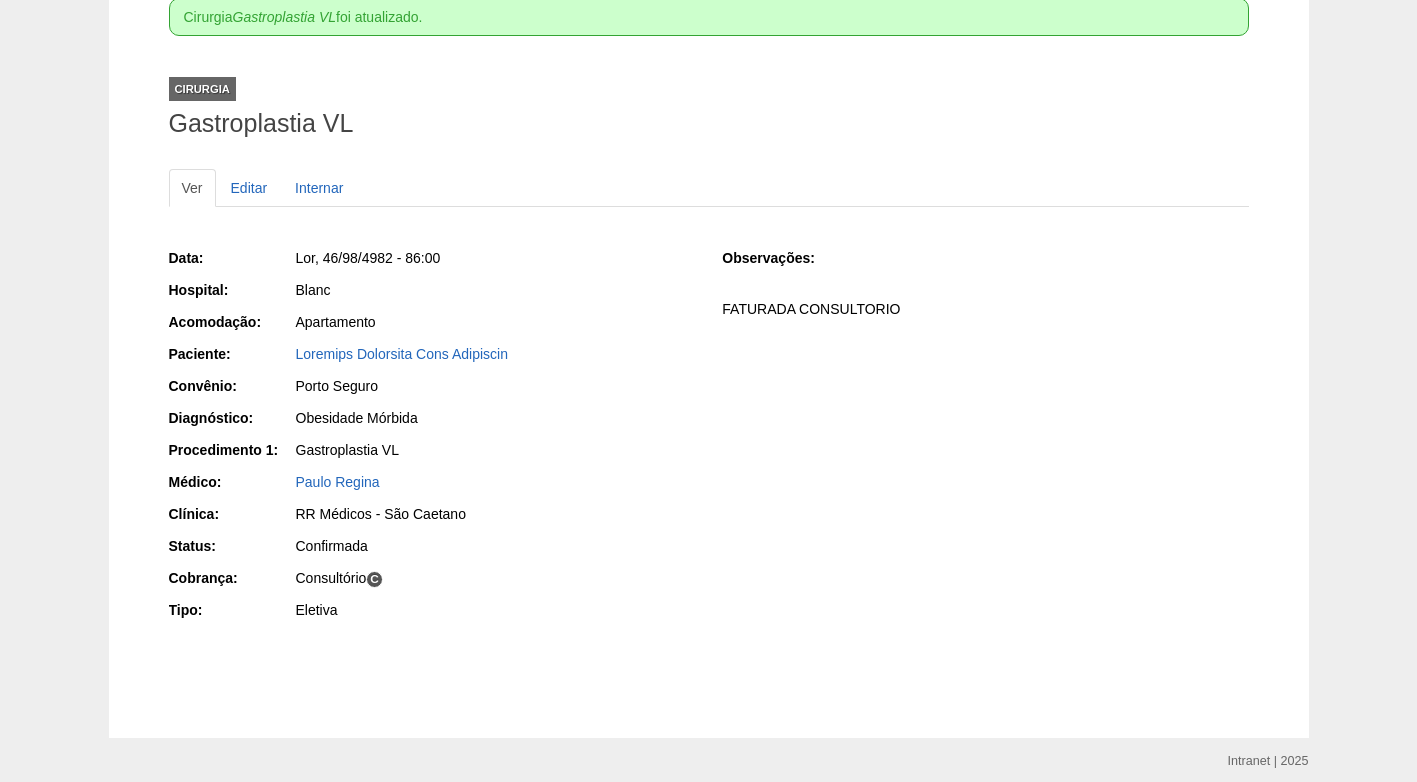 scroll, scrollTop: 0, scrollLeft: 0, axis: both 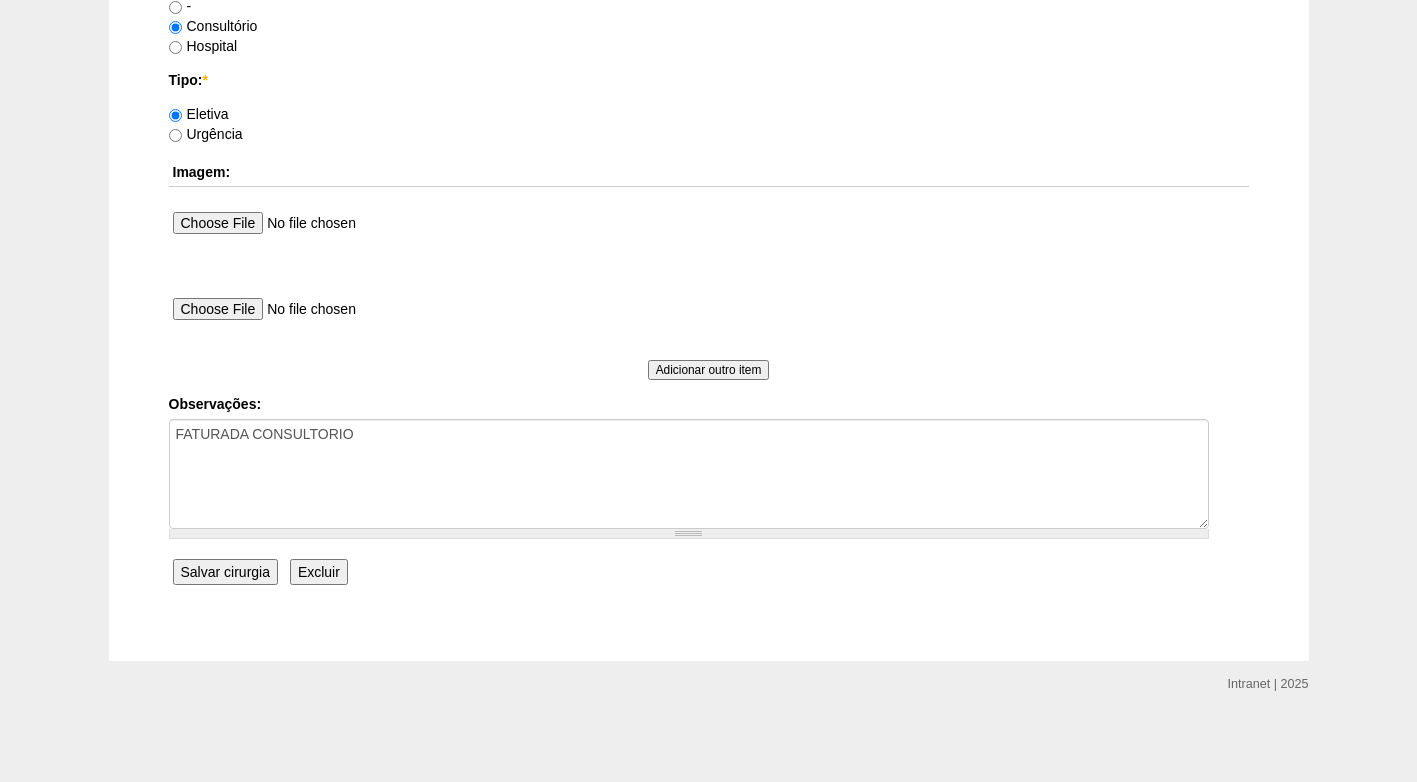 click on "Salvar cirurgia" at bounding box center [225, 572] 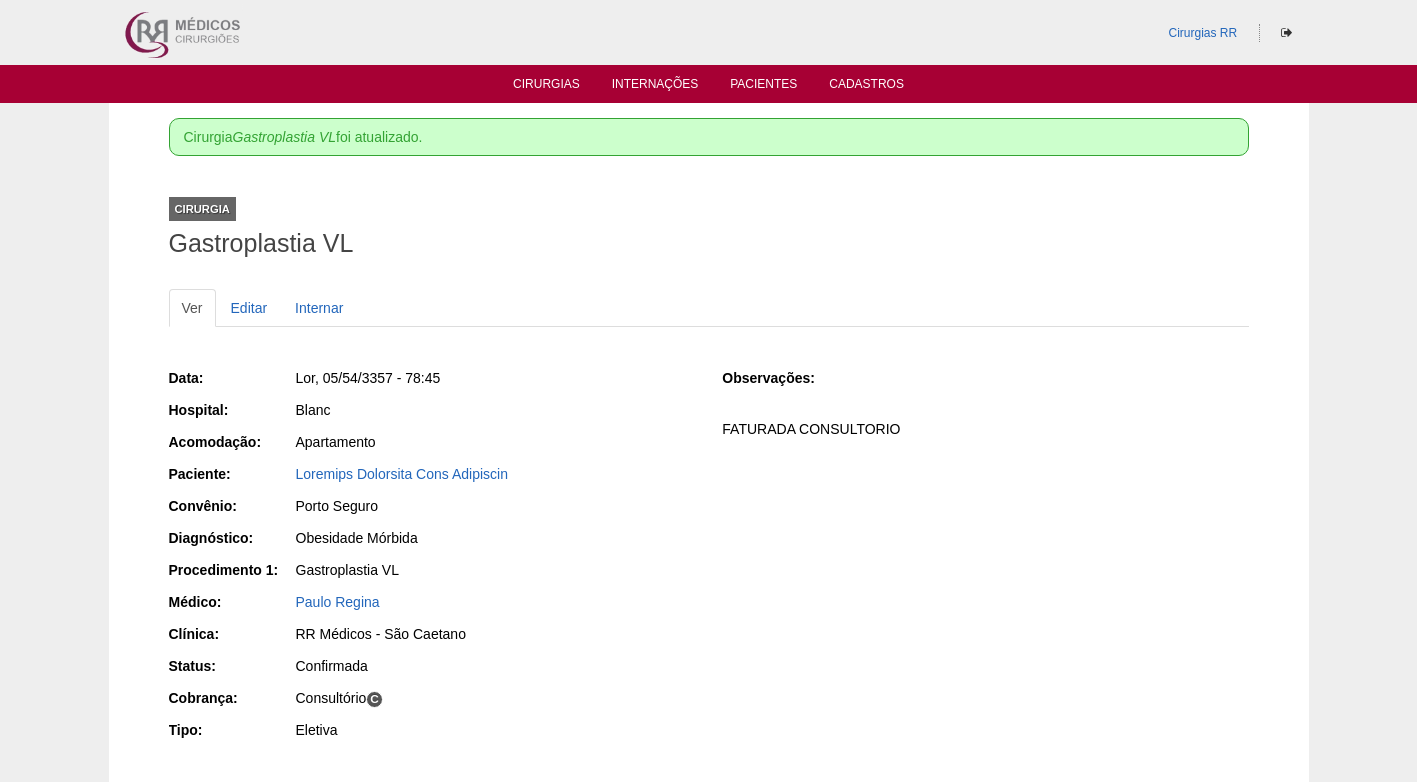 scroll, scrollTop: 0, scrollLeft: 0, axis: both 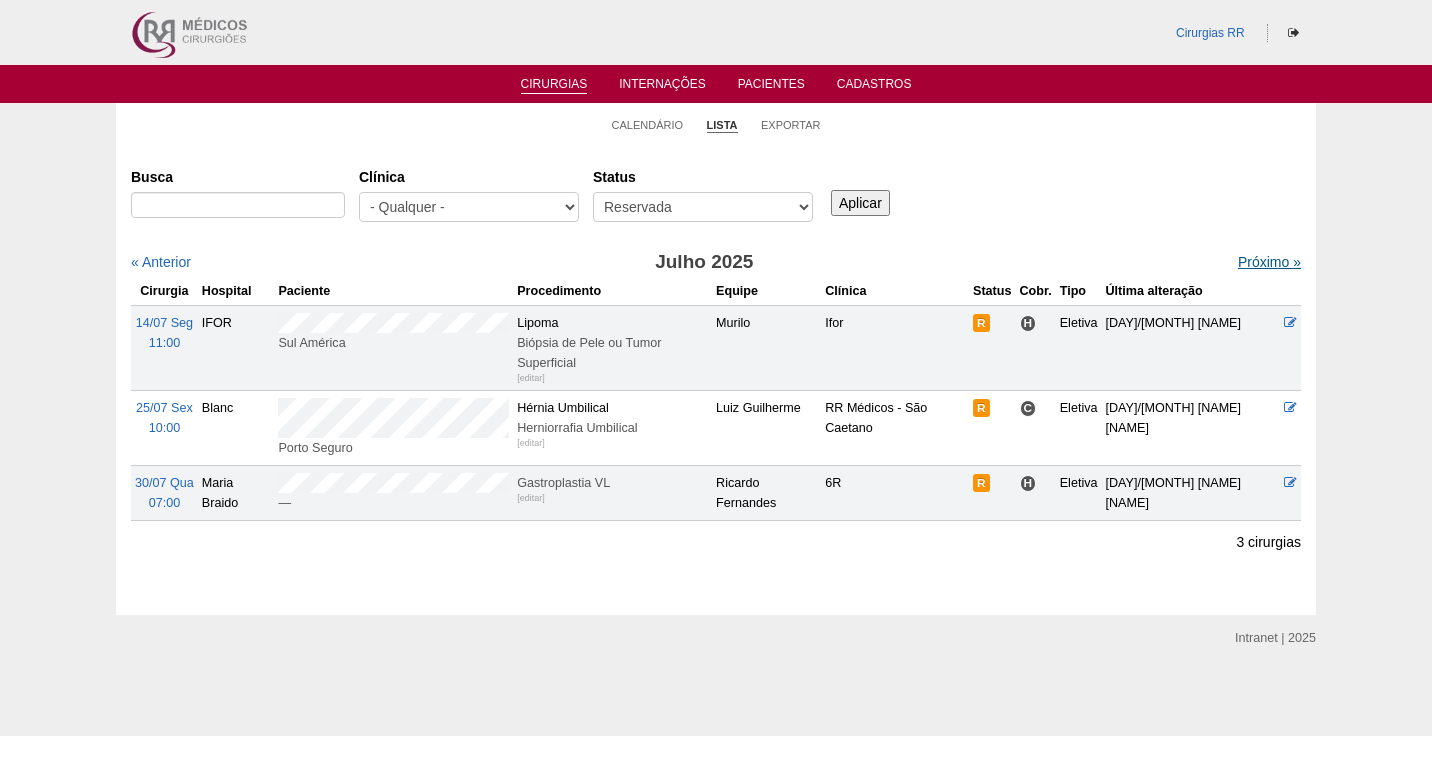 click on "Próximo »" at bounding box center (1269, 262) 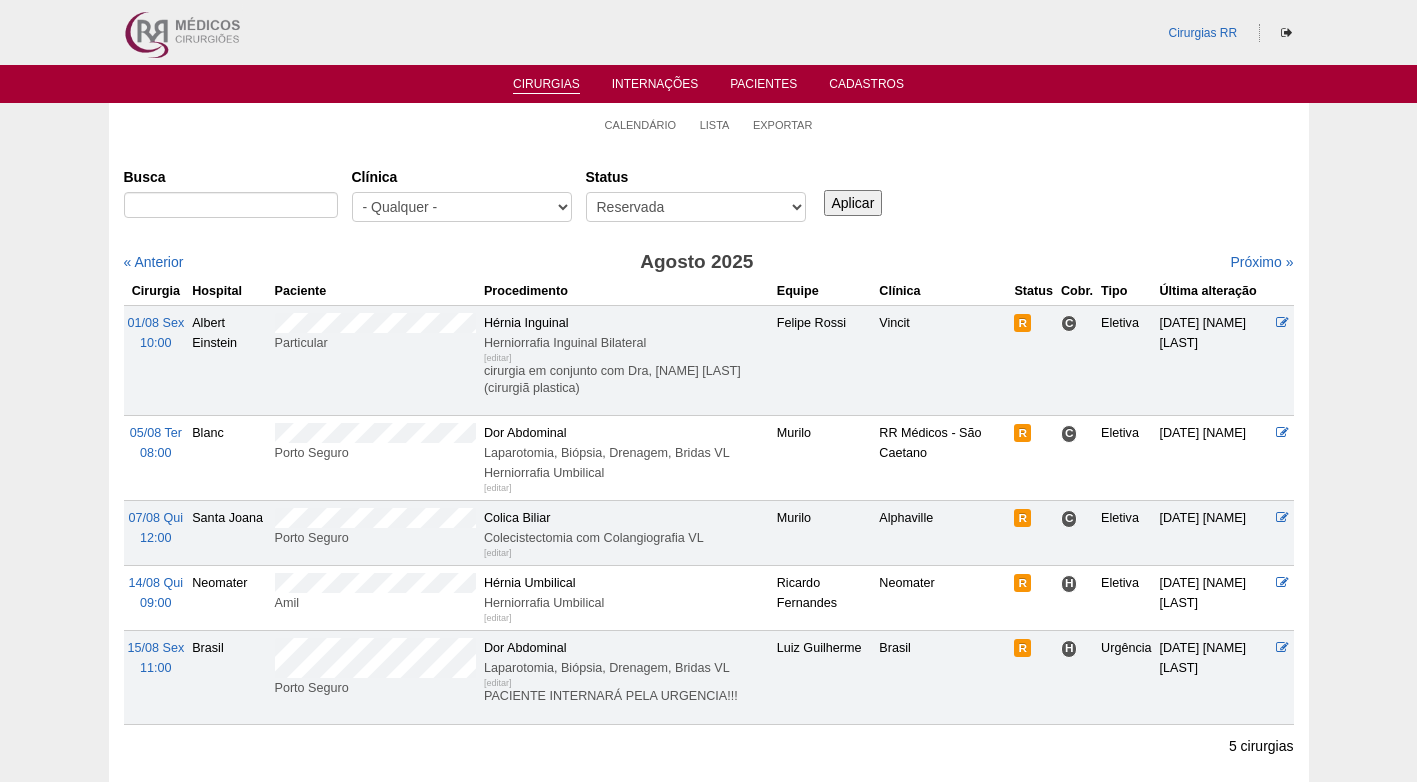 scroll, scrollTop: 0, scrollLeft: 0, axis: both 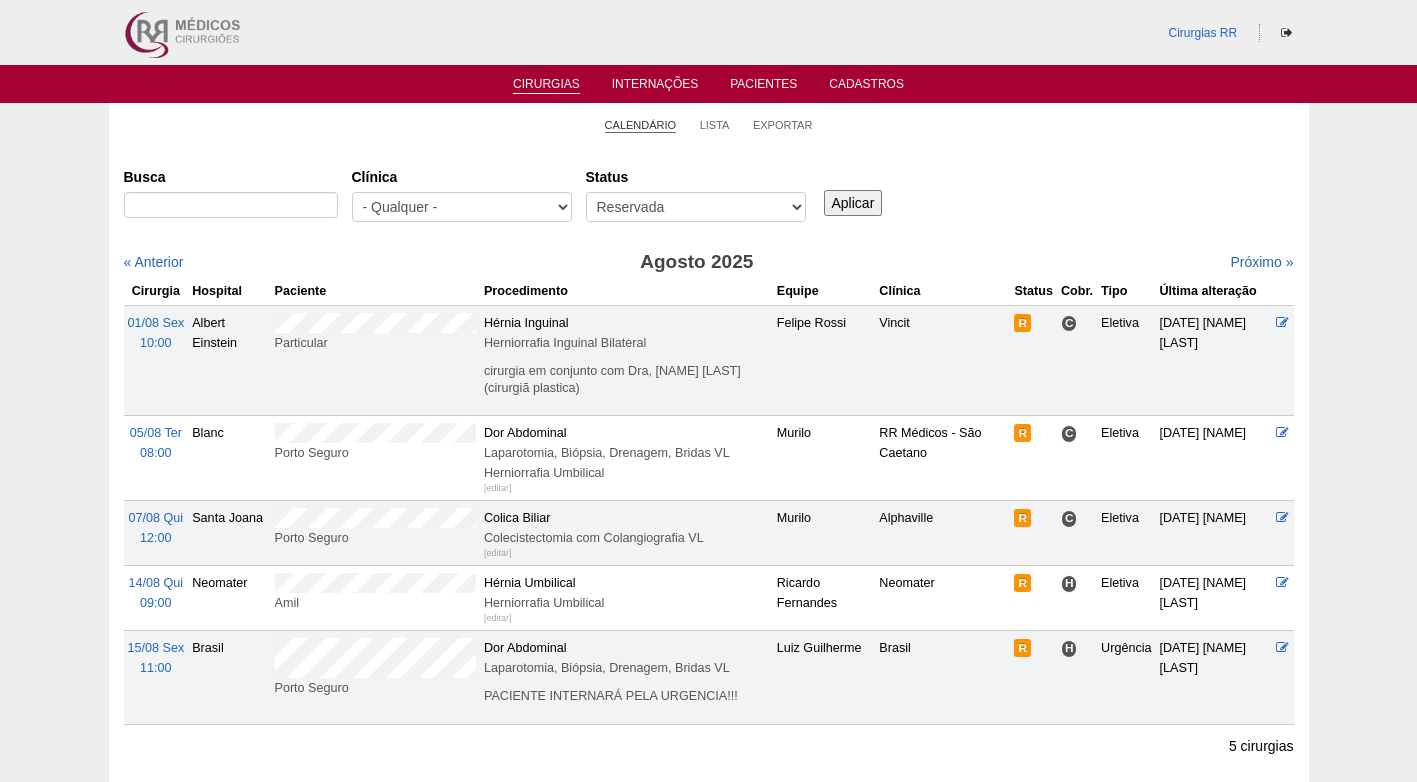 click on "Calendário" at bounding box center [641, 125] 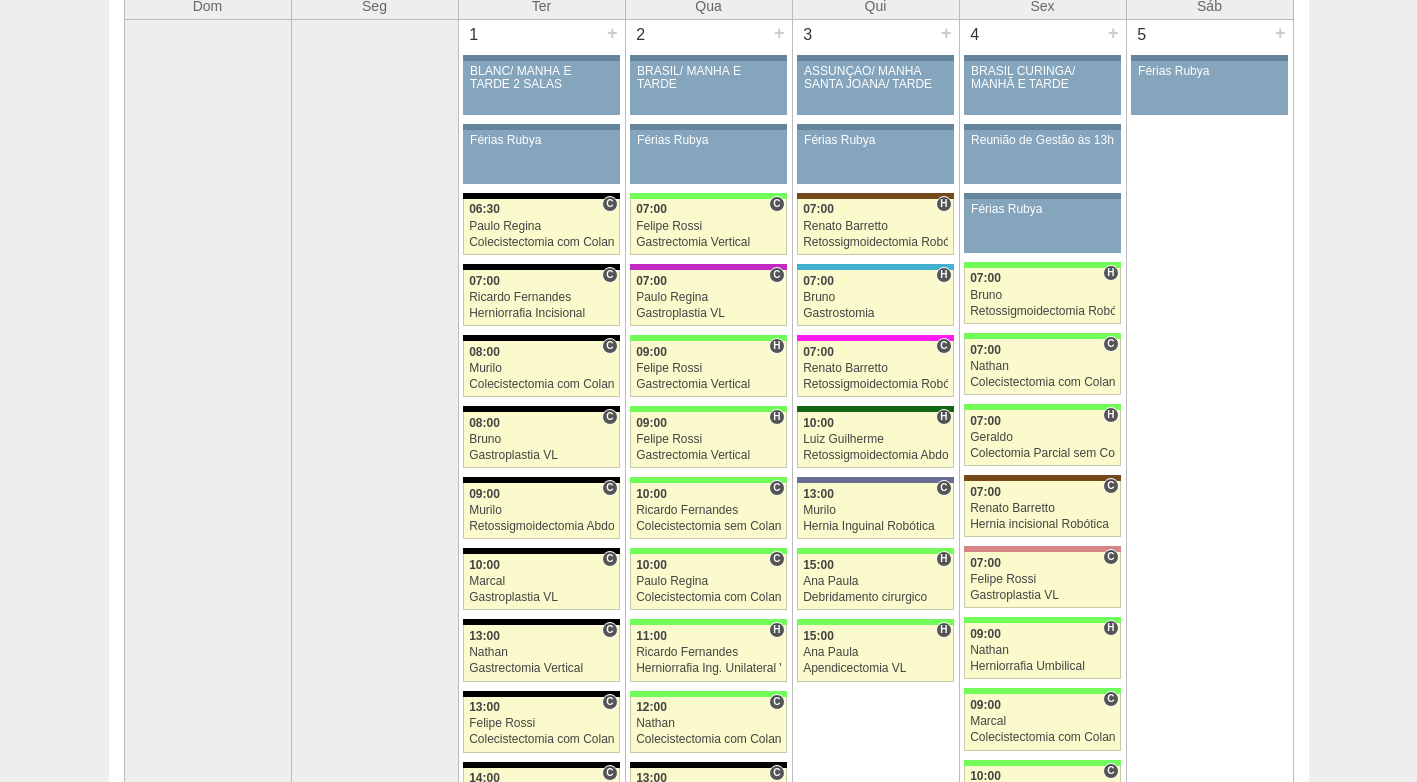 scroll, scrollTop: 0, scrollLeft: 0, axis: both 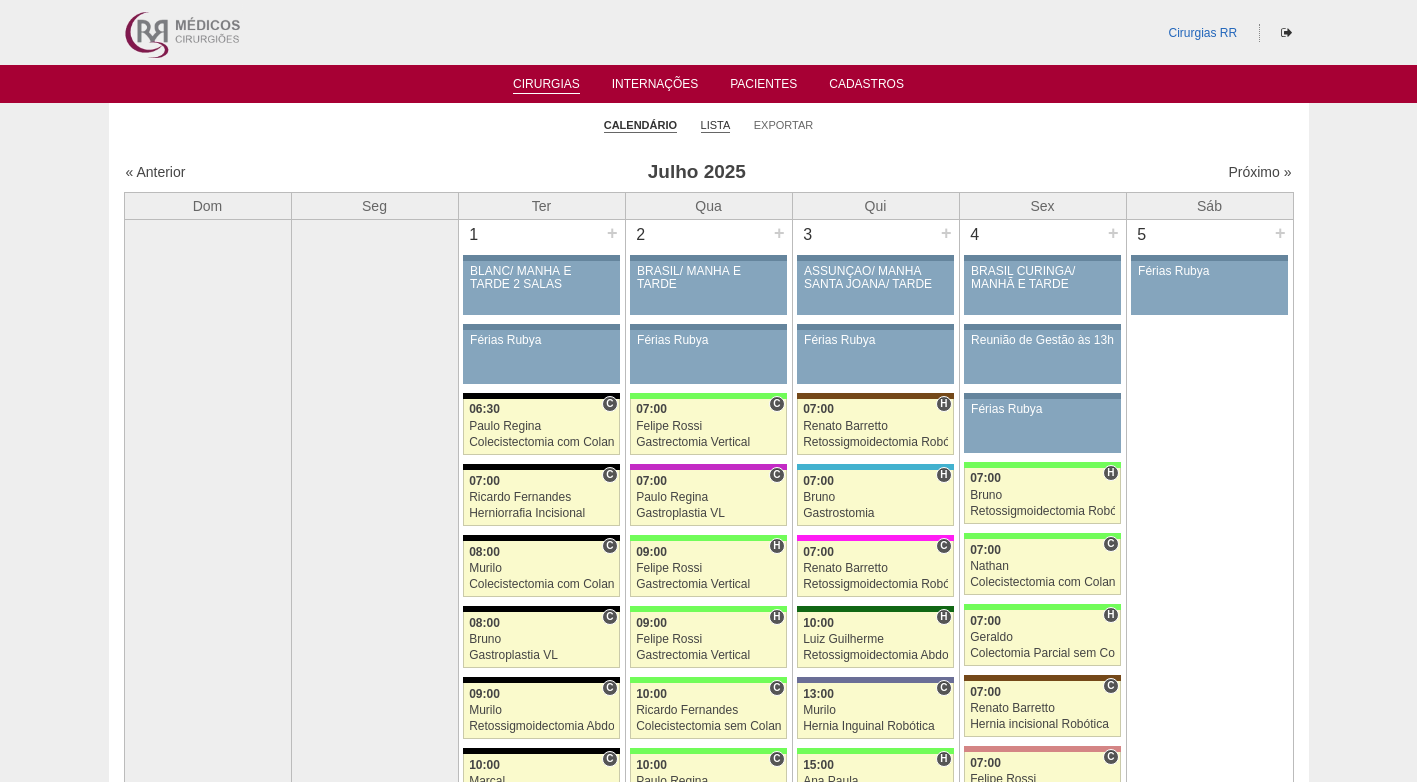 click on "Lista" at bounding box center (716, 125) 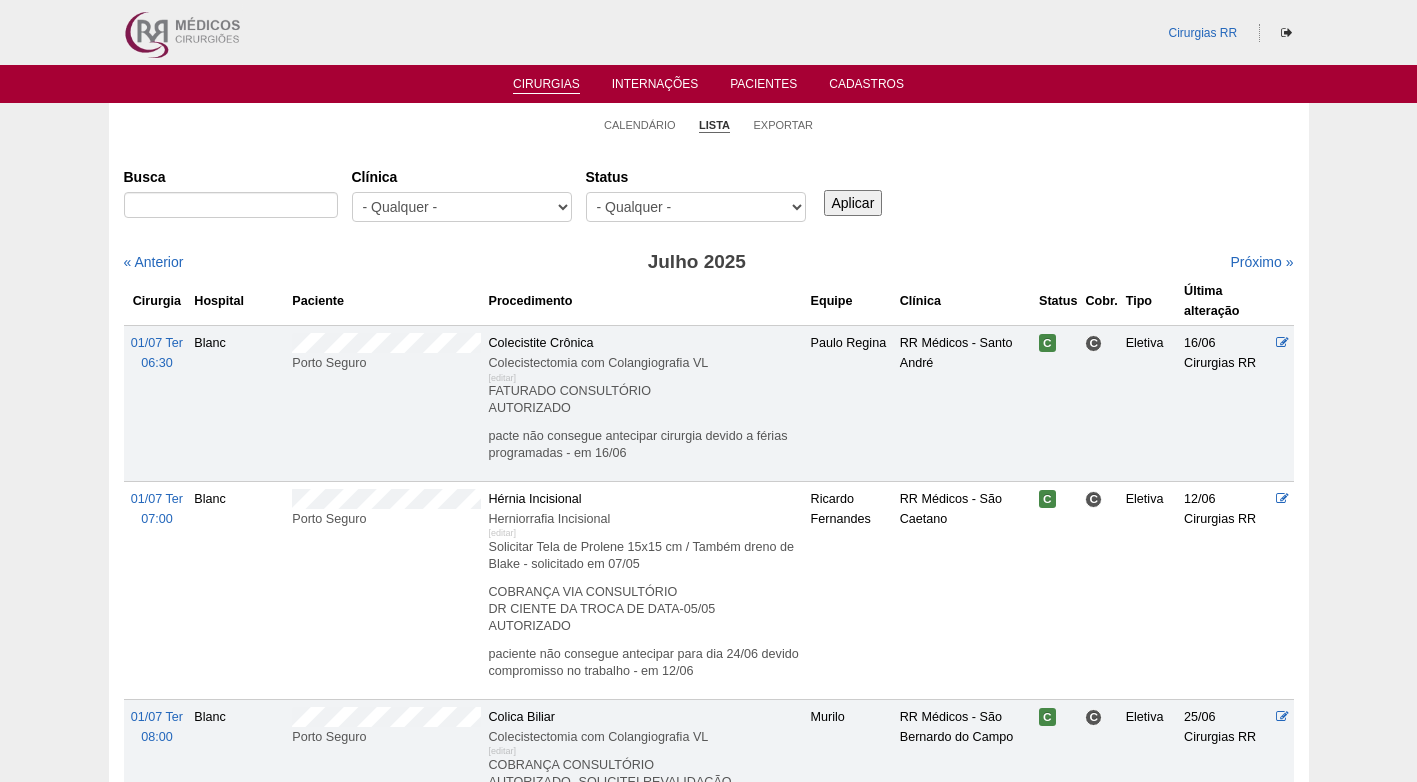 scroll, scrollTop: 0, scrollLeft: 0, axis: both 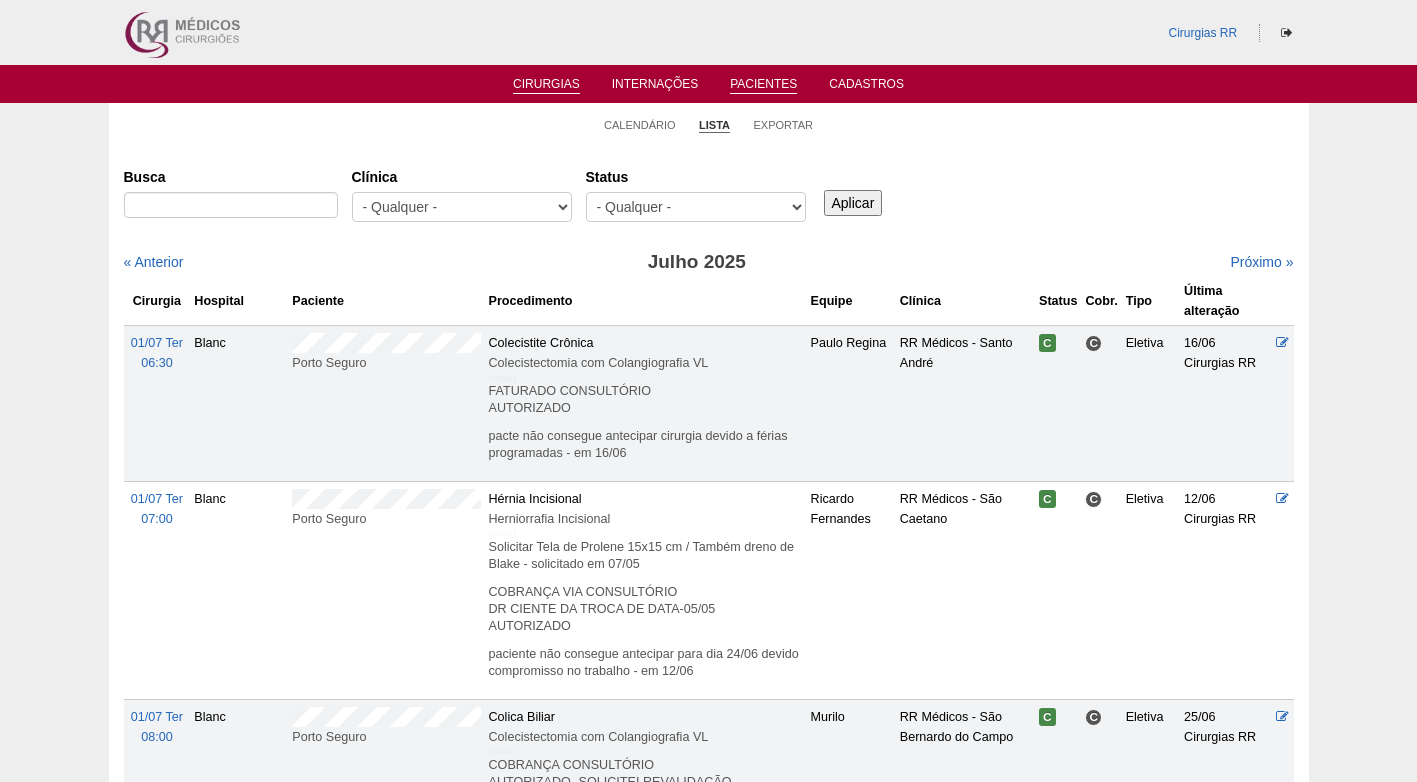 click on "Pacientes" at bounding box center (763, 85) 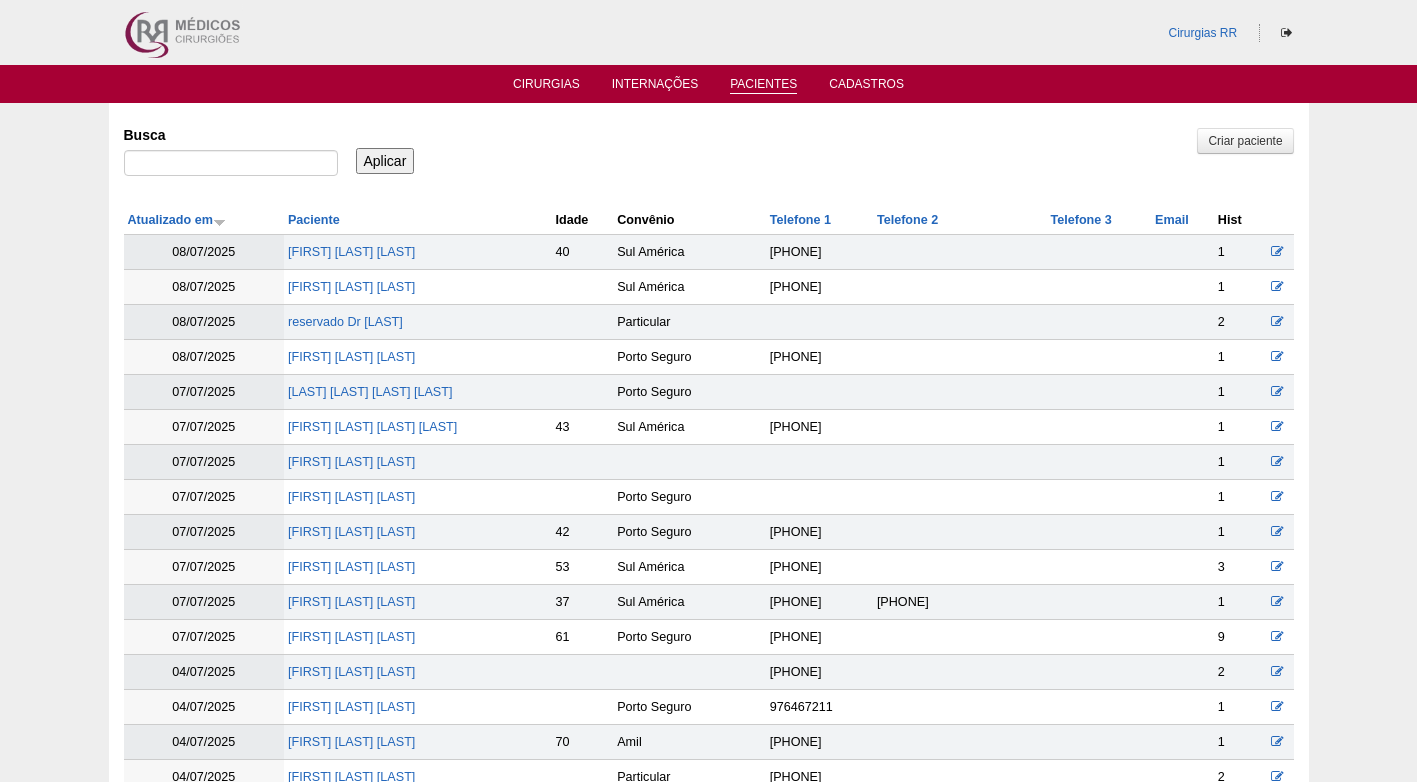 scroll, scrollTop: 0, scrollLeft: 0, axis: both 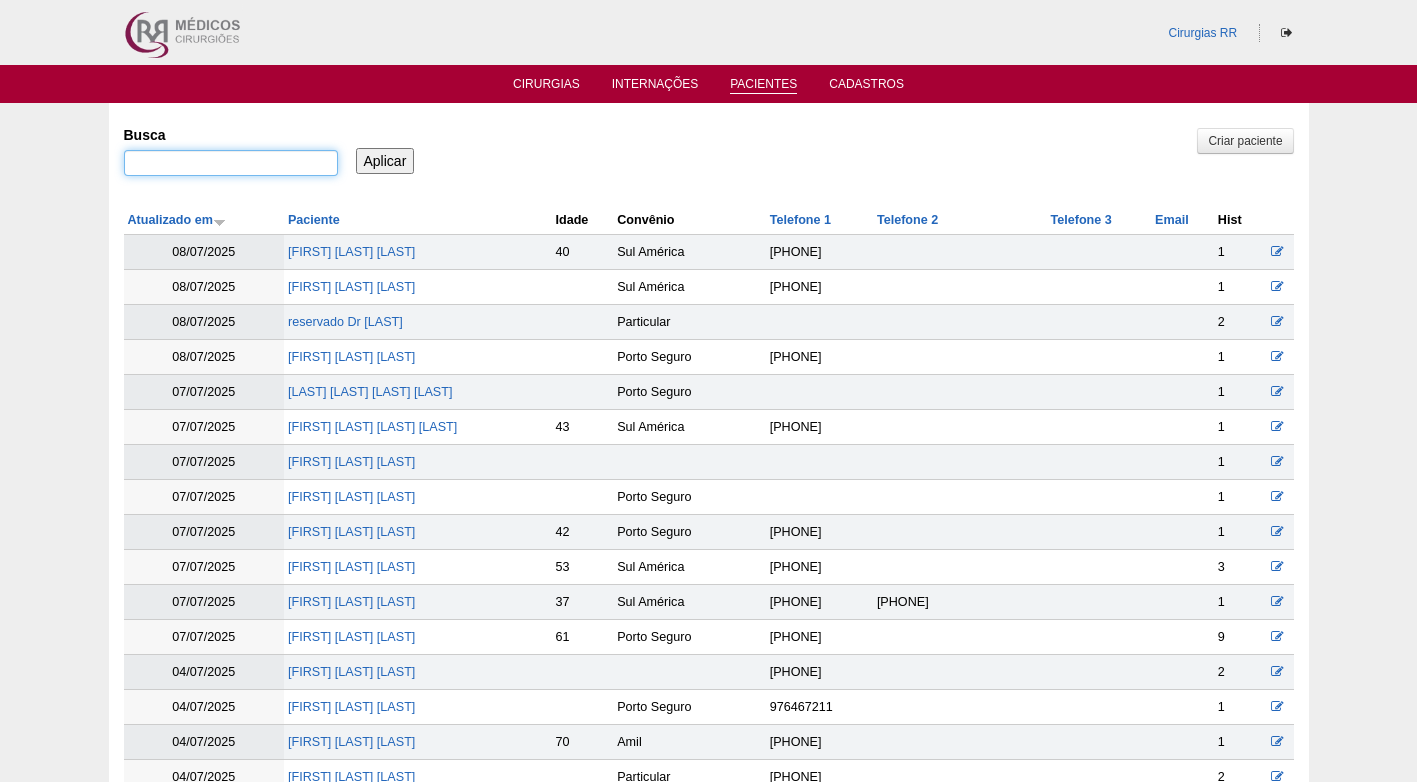 click on "Busca" at bounding box center [231, 163] 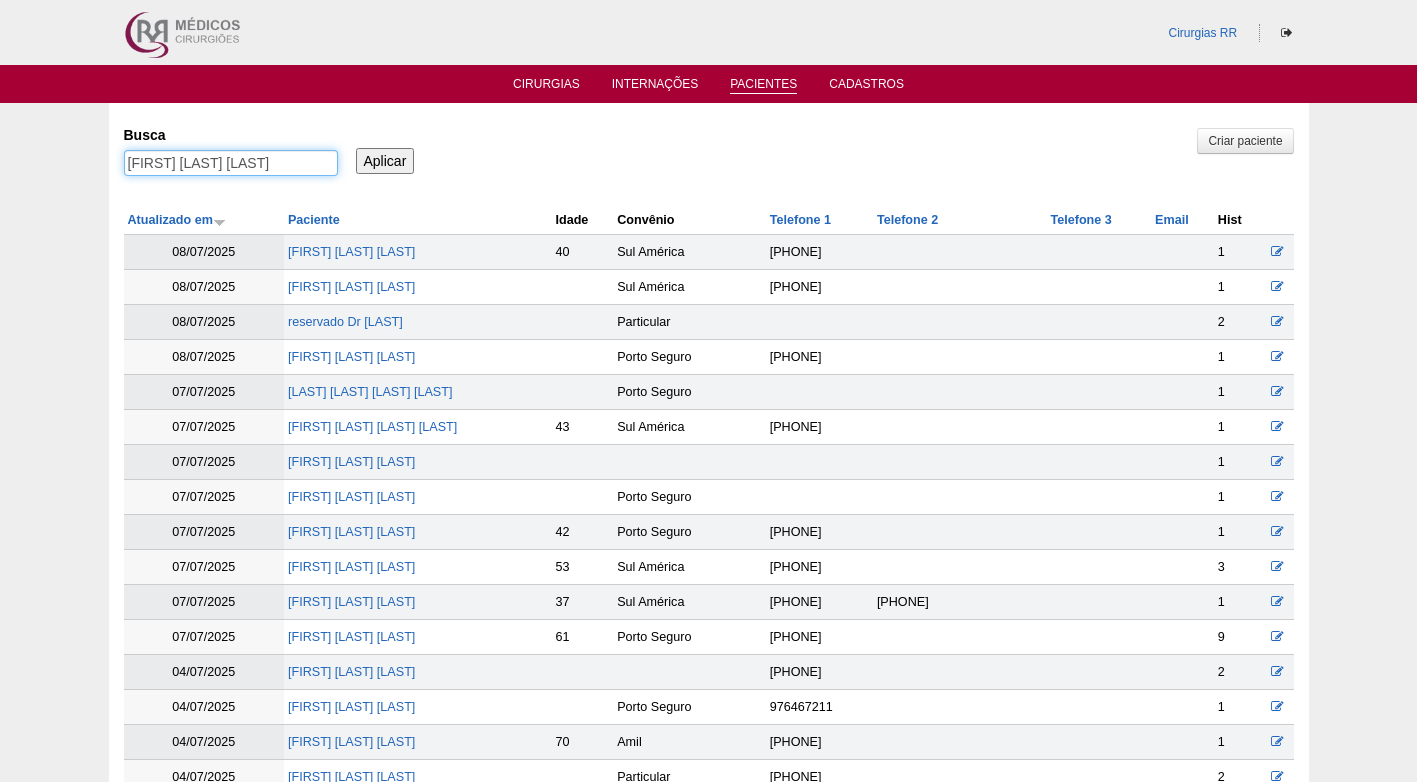 type on "[FIRST] [LAST] [LAST]" 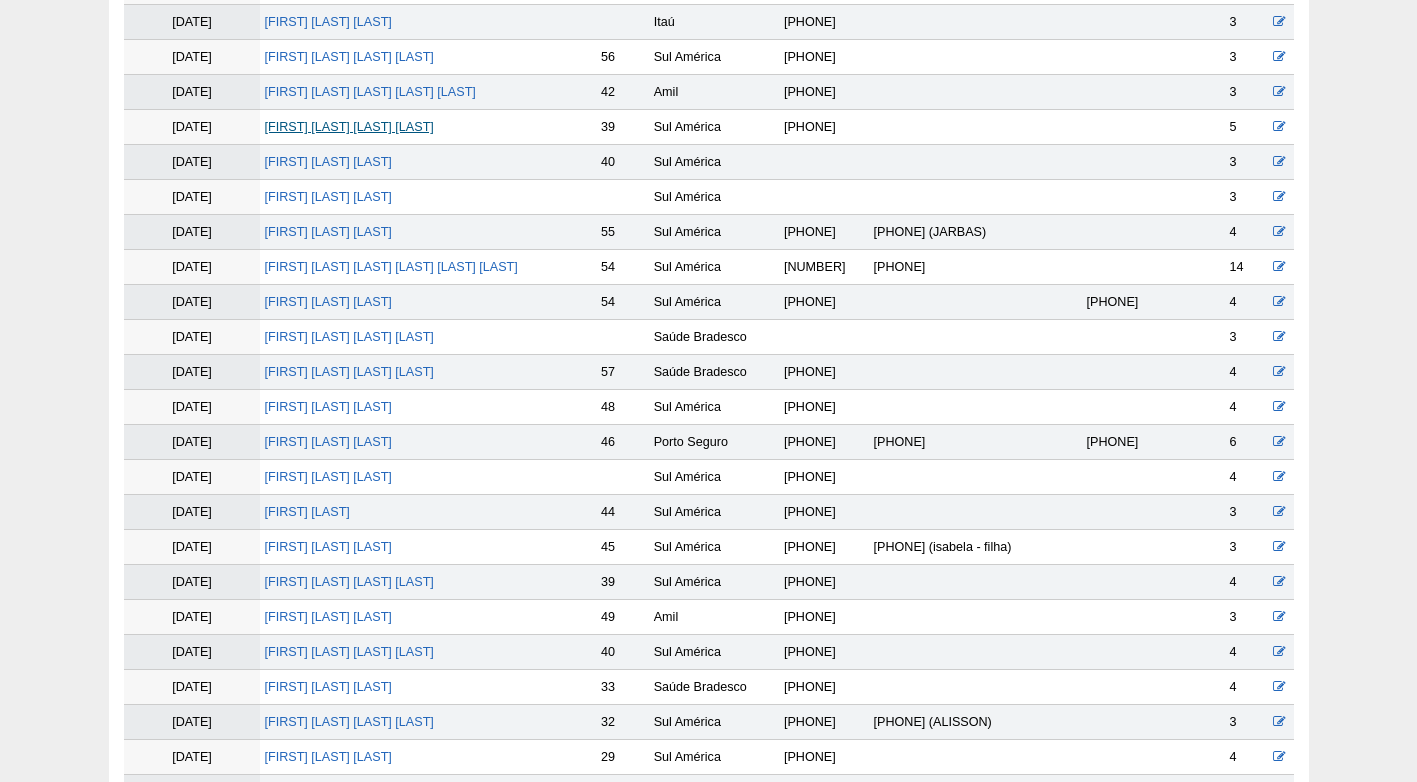 scroll, scrollTop: 0, scrollLeft: 0, axis: both 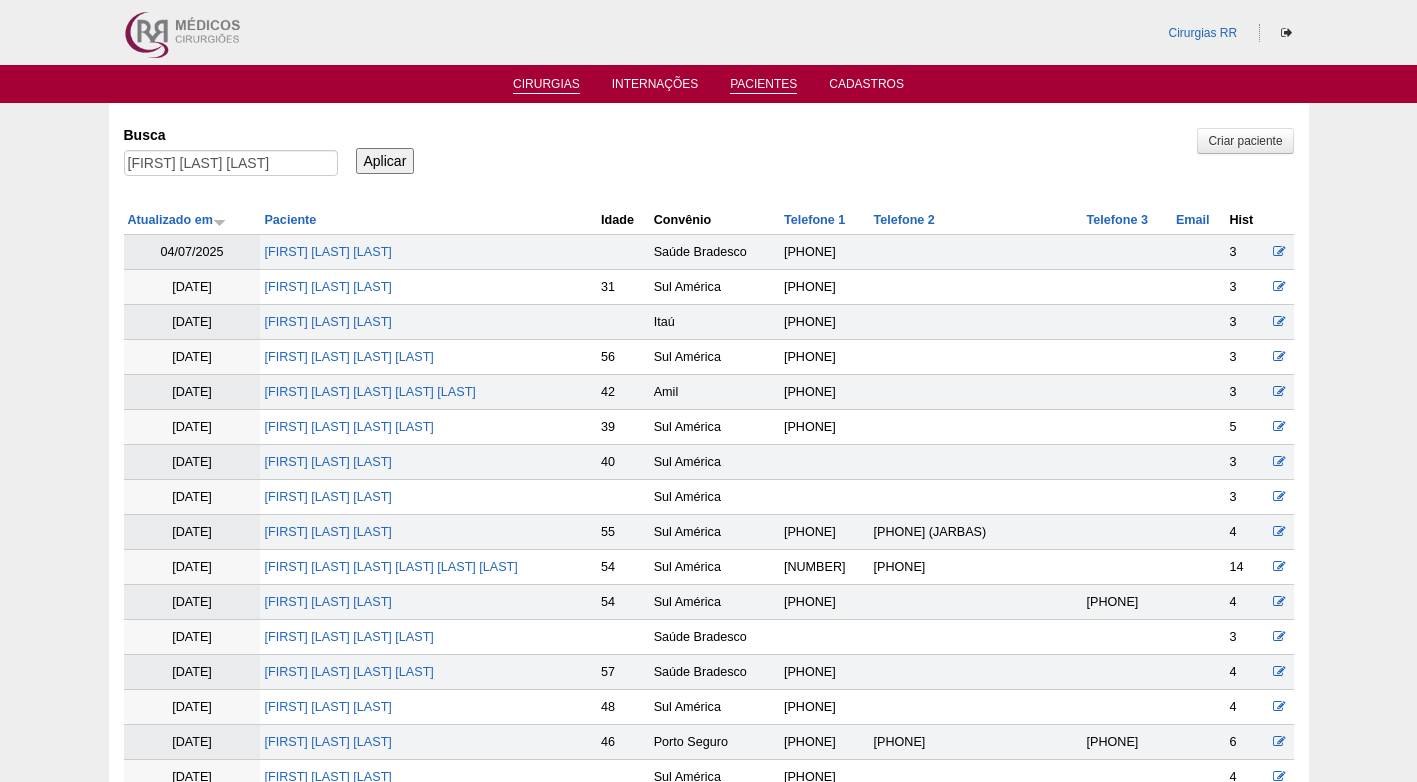 click on "Cirurgias" at bounding box center (546, 85) 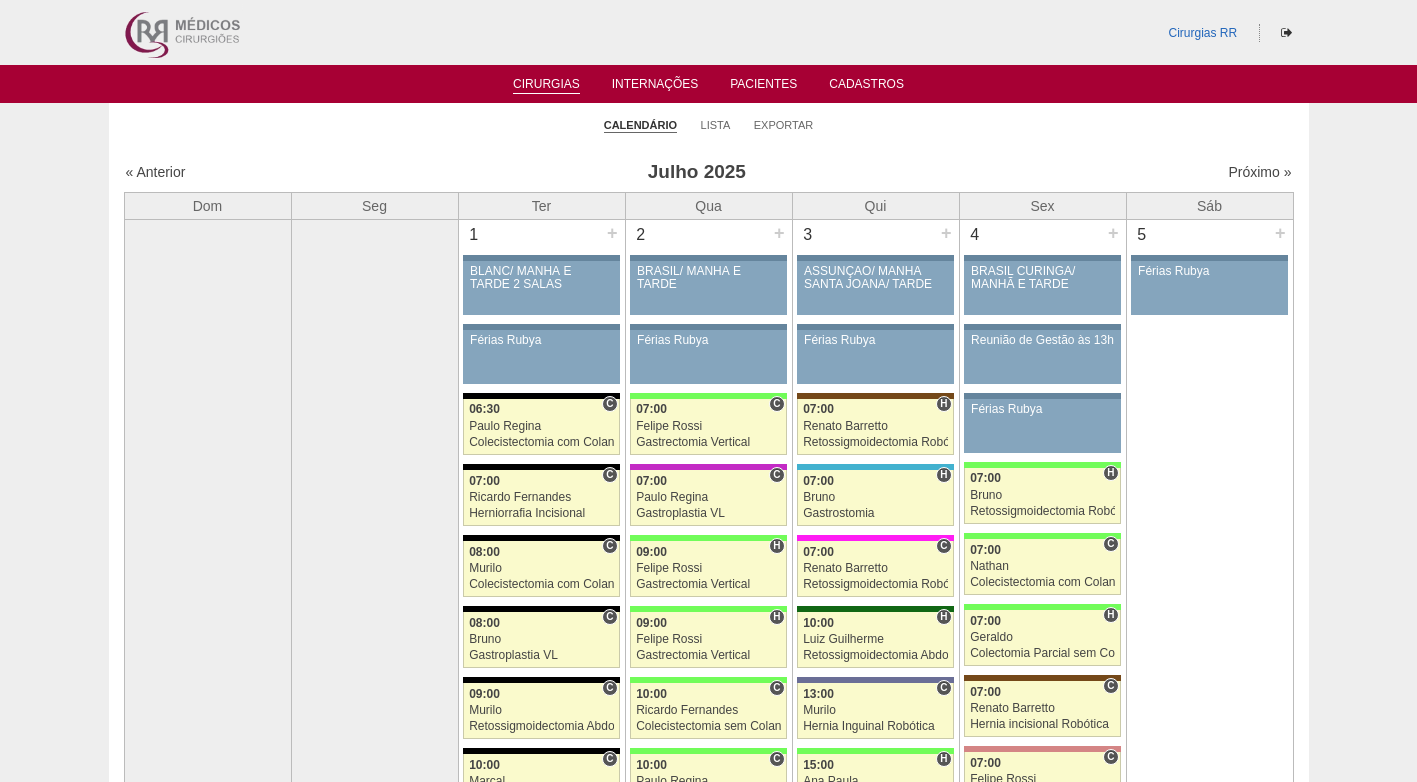 scroll, scrollTop: 0, scrollLeft: 0, axis: both 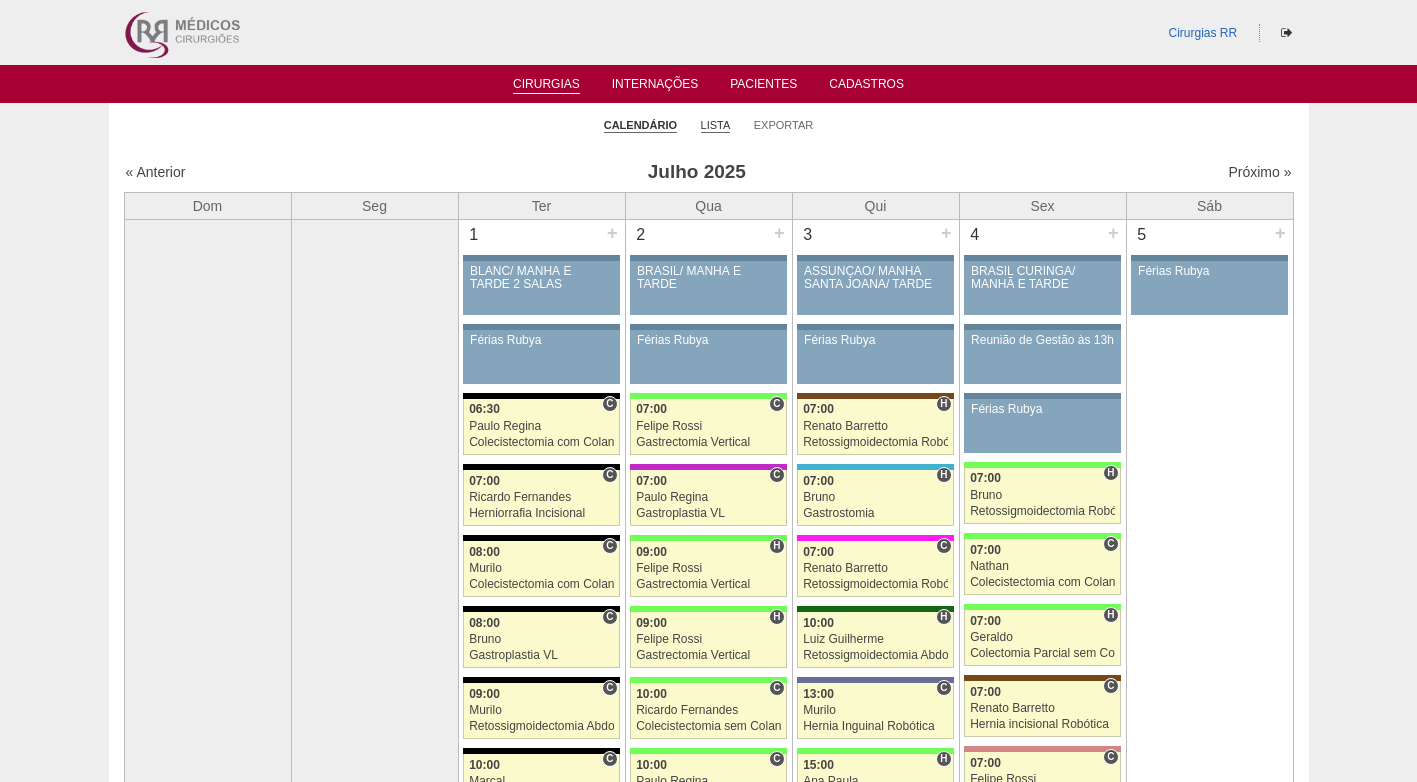 click on "Lista" at bounding box center (716, 125) 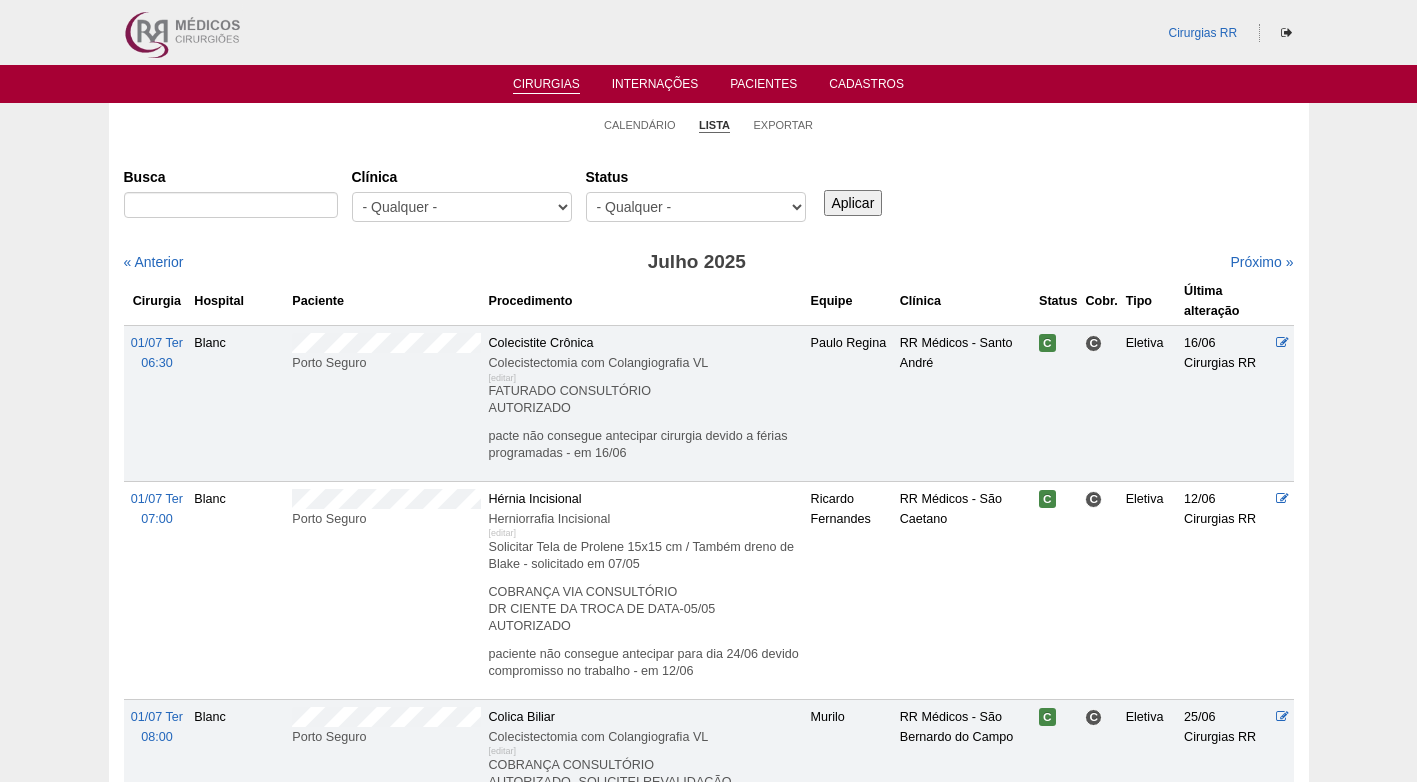 scroll, scrollTop: 0, scrollLeft: 0, axis: both 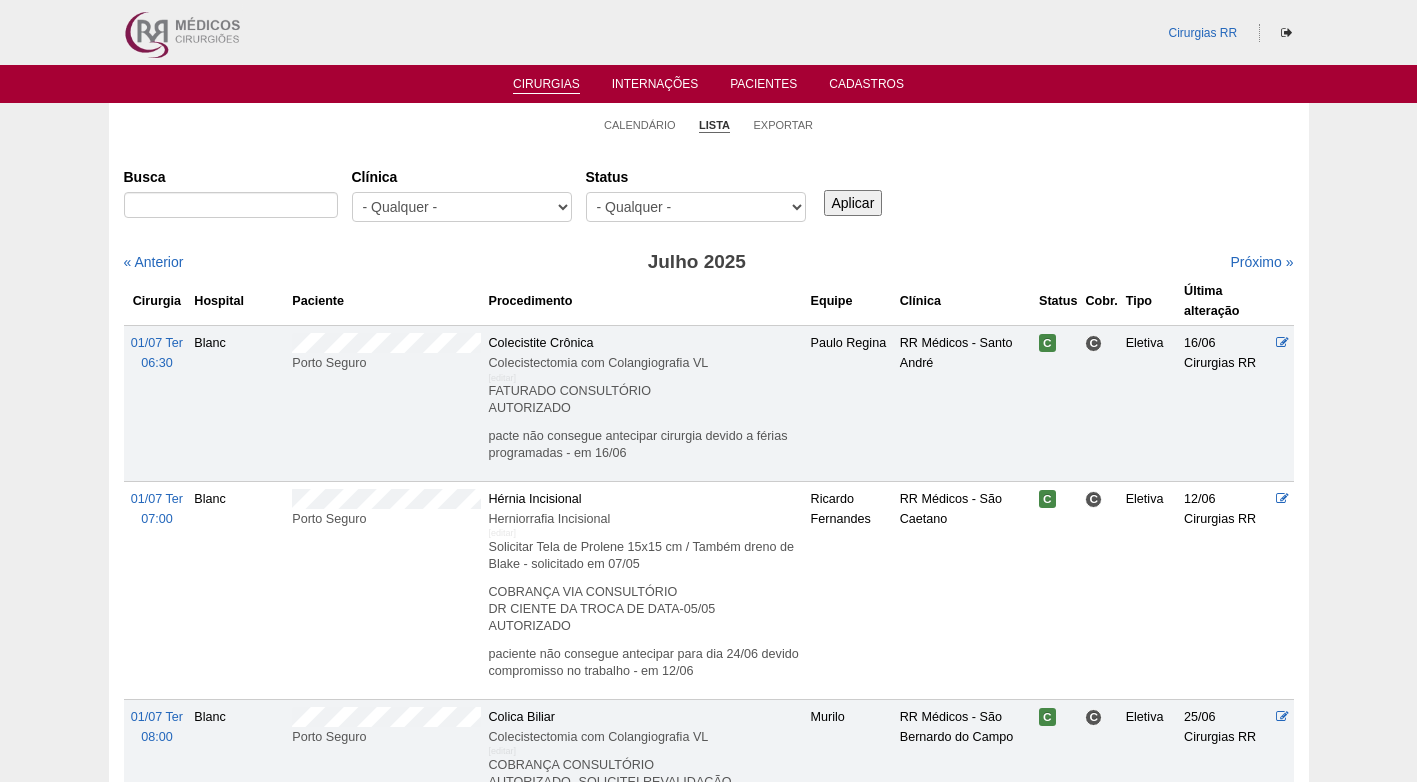 select on "resr" 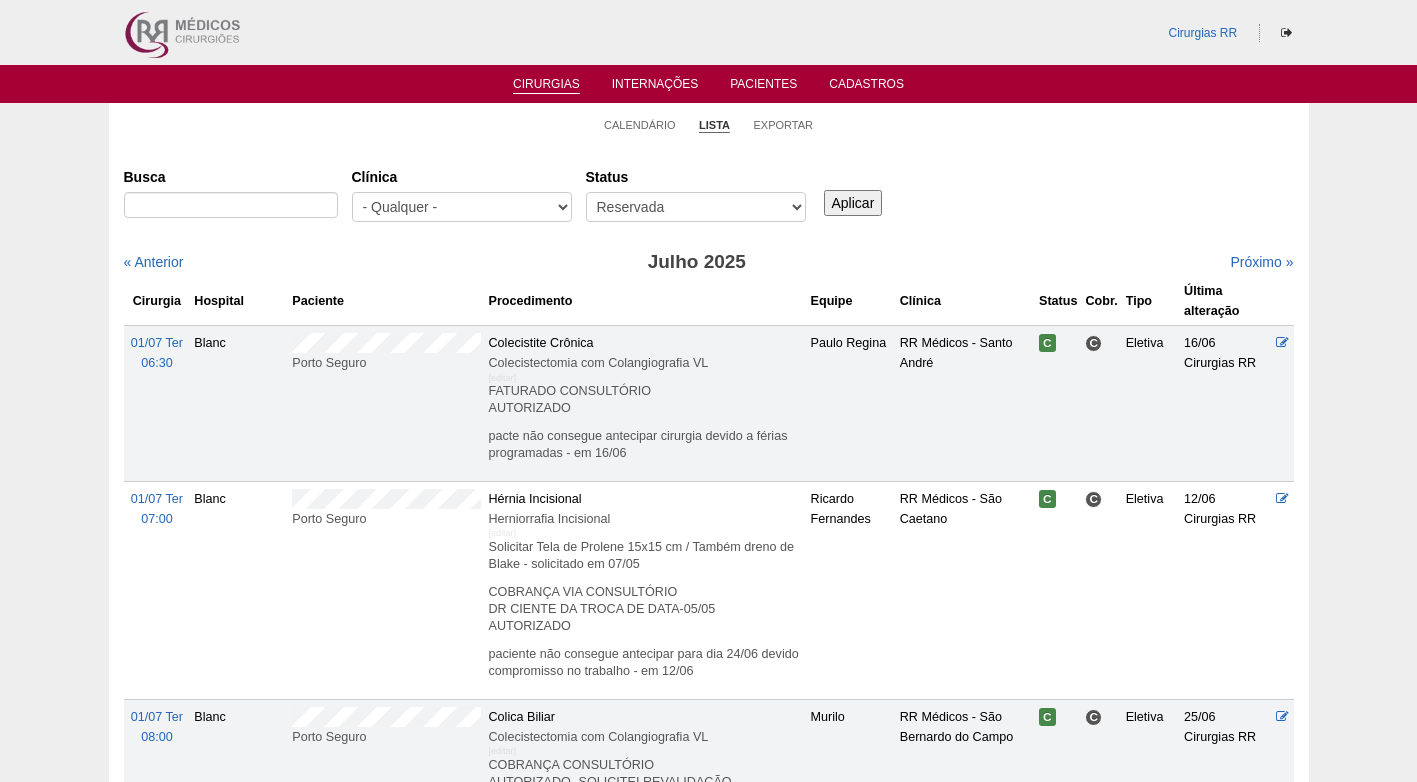 click on "- Qualquer - Reservada Confirmada Suspensa Cancelada" at bounding box center (696, 207) 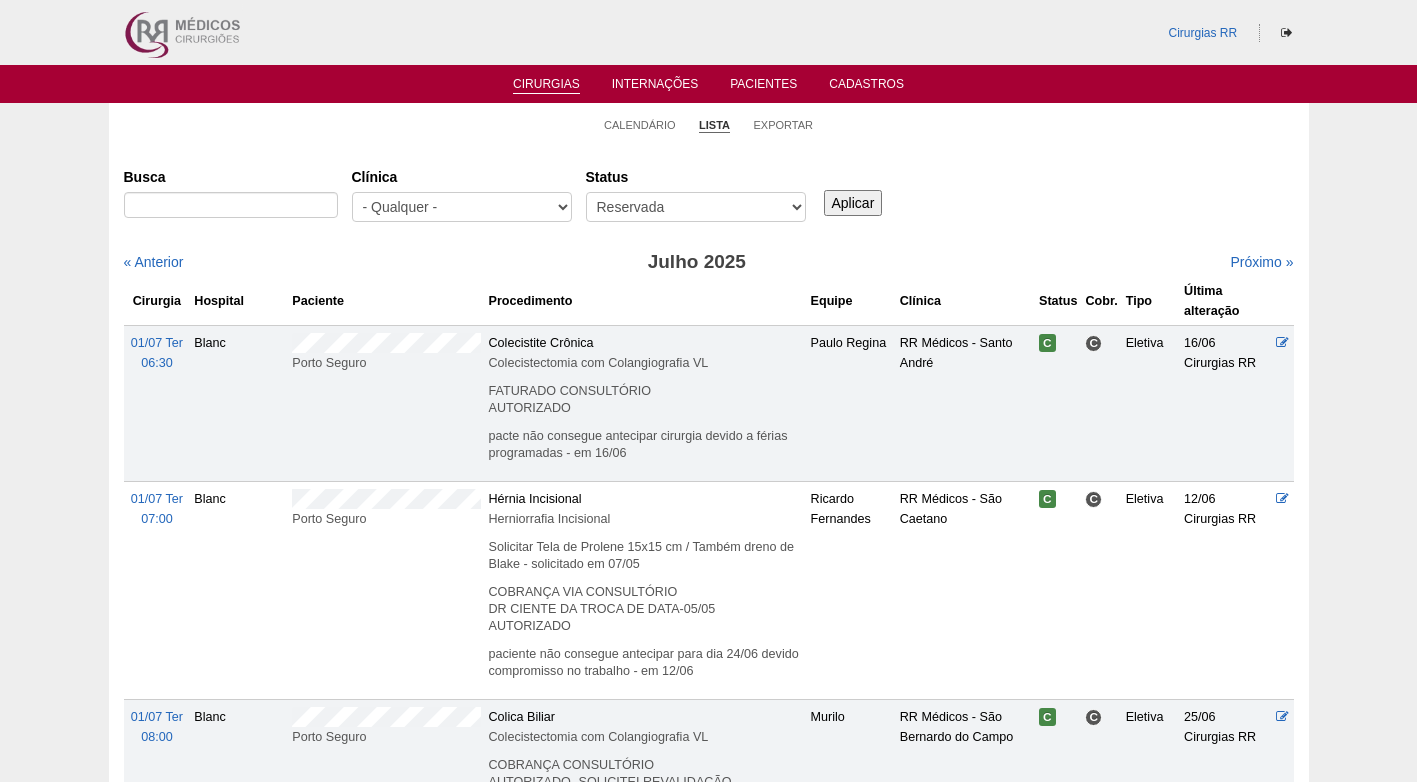 click on "Aplicar" at bounding box center (853, 203) 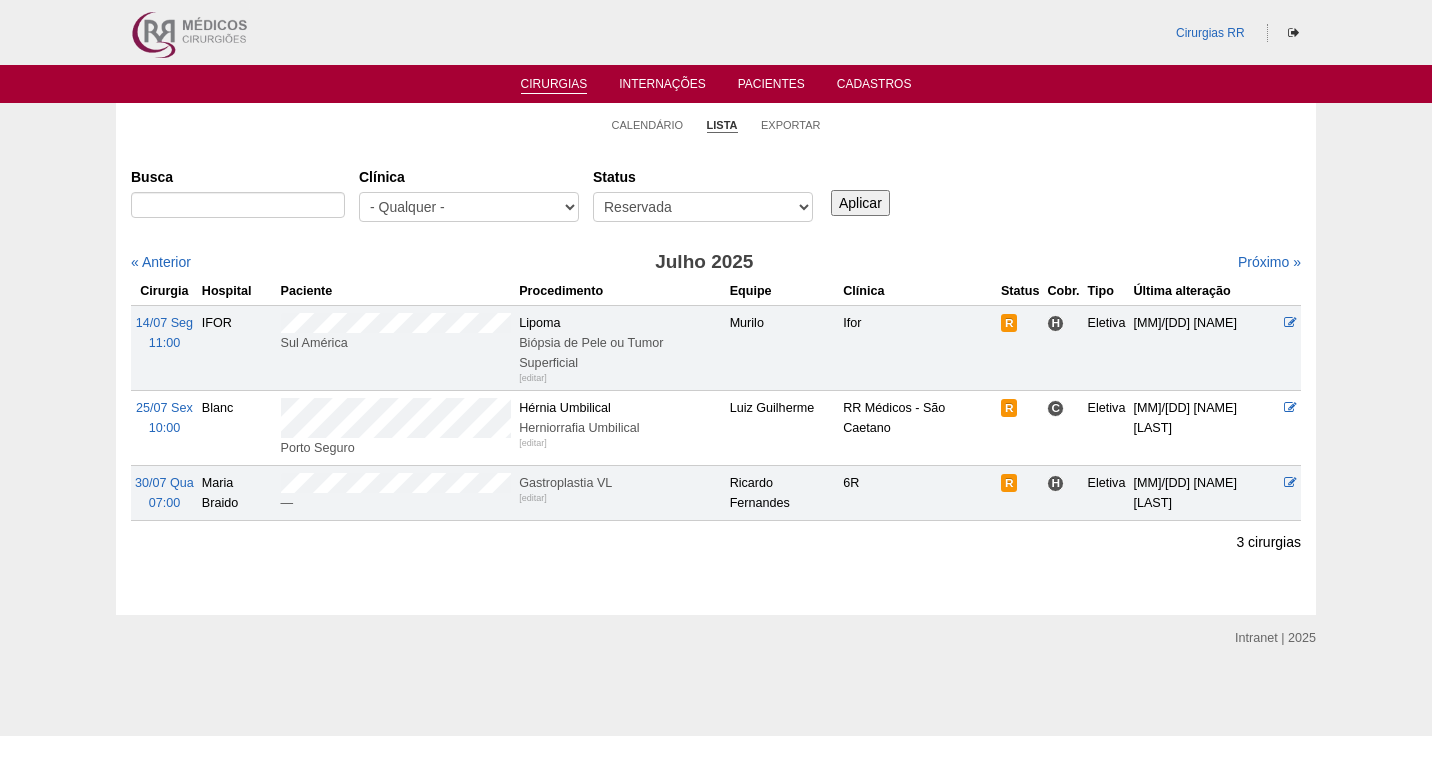 scroll, scrollTop: 0, scrollLeft: 0, axis: both 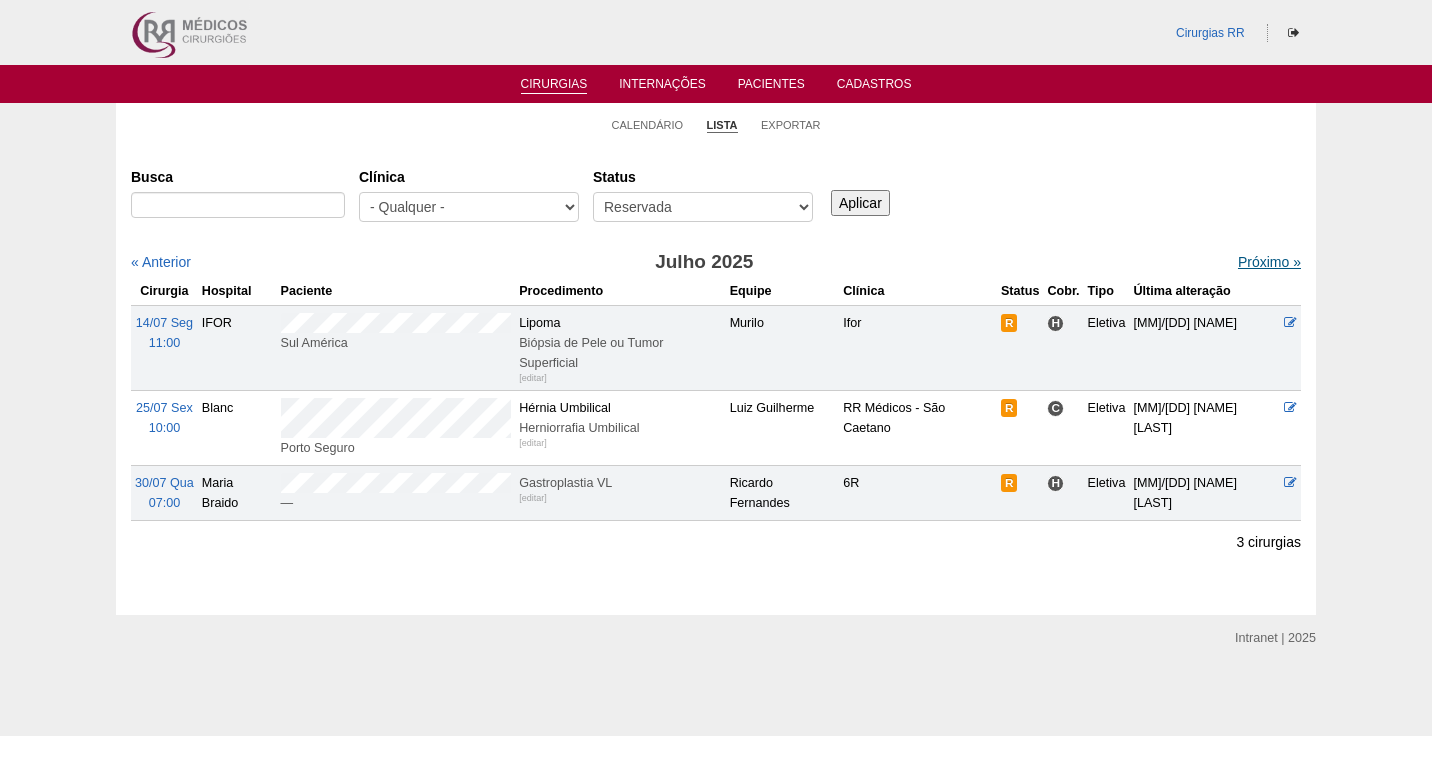 click on "Próximo »" at bounding box center [1269, 262] 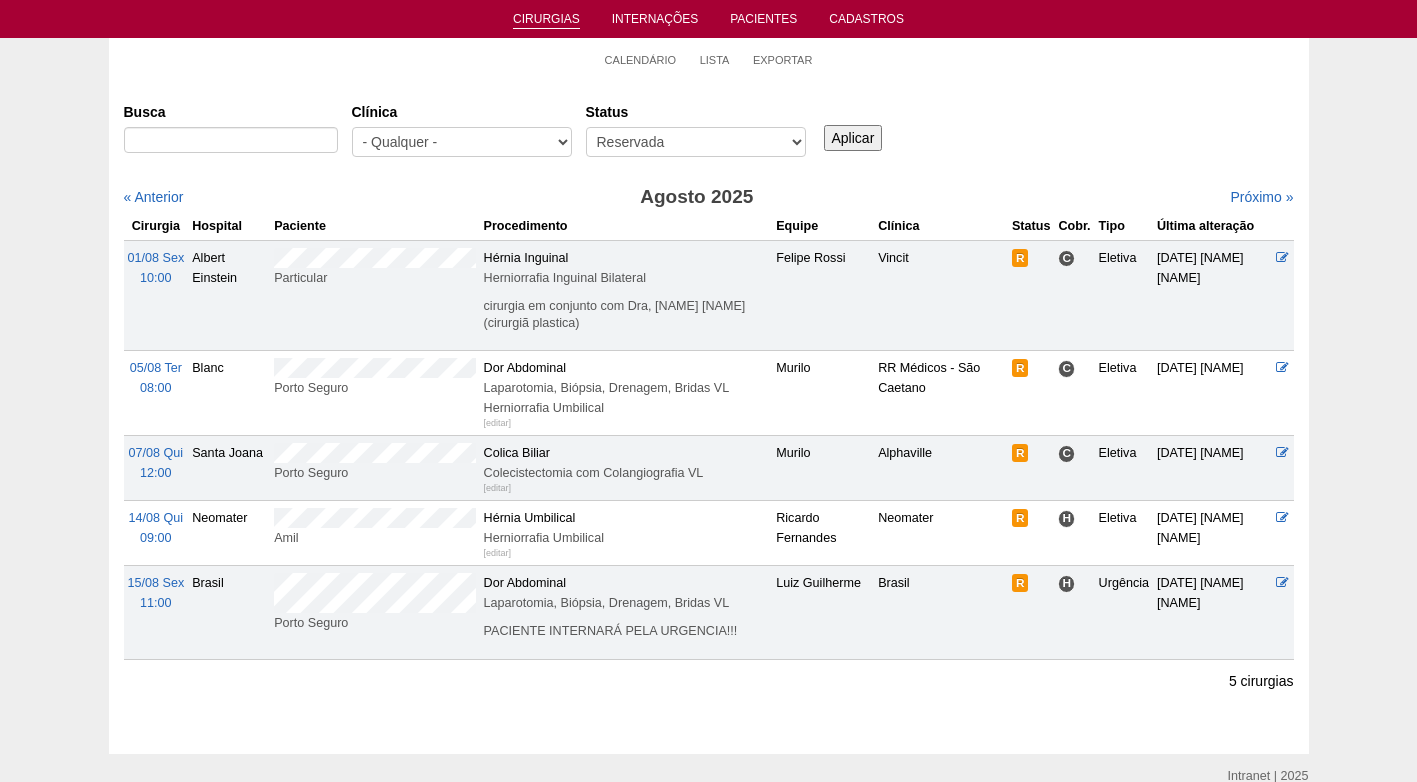 scroll, scrollTop: 100, scrollLeft: 0, axis: vertical 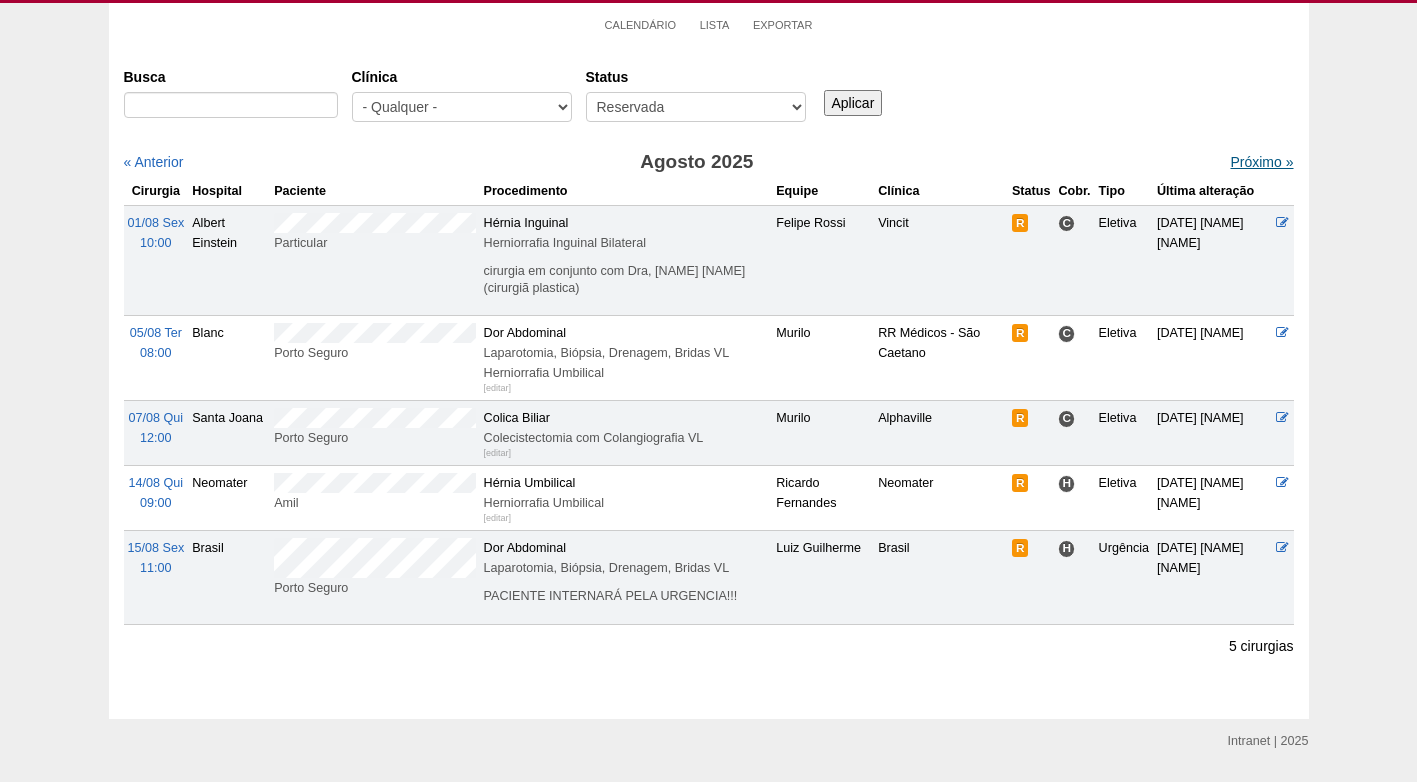 click on "Próximo »" at bounding box center (1261, 162) 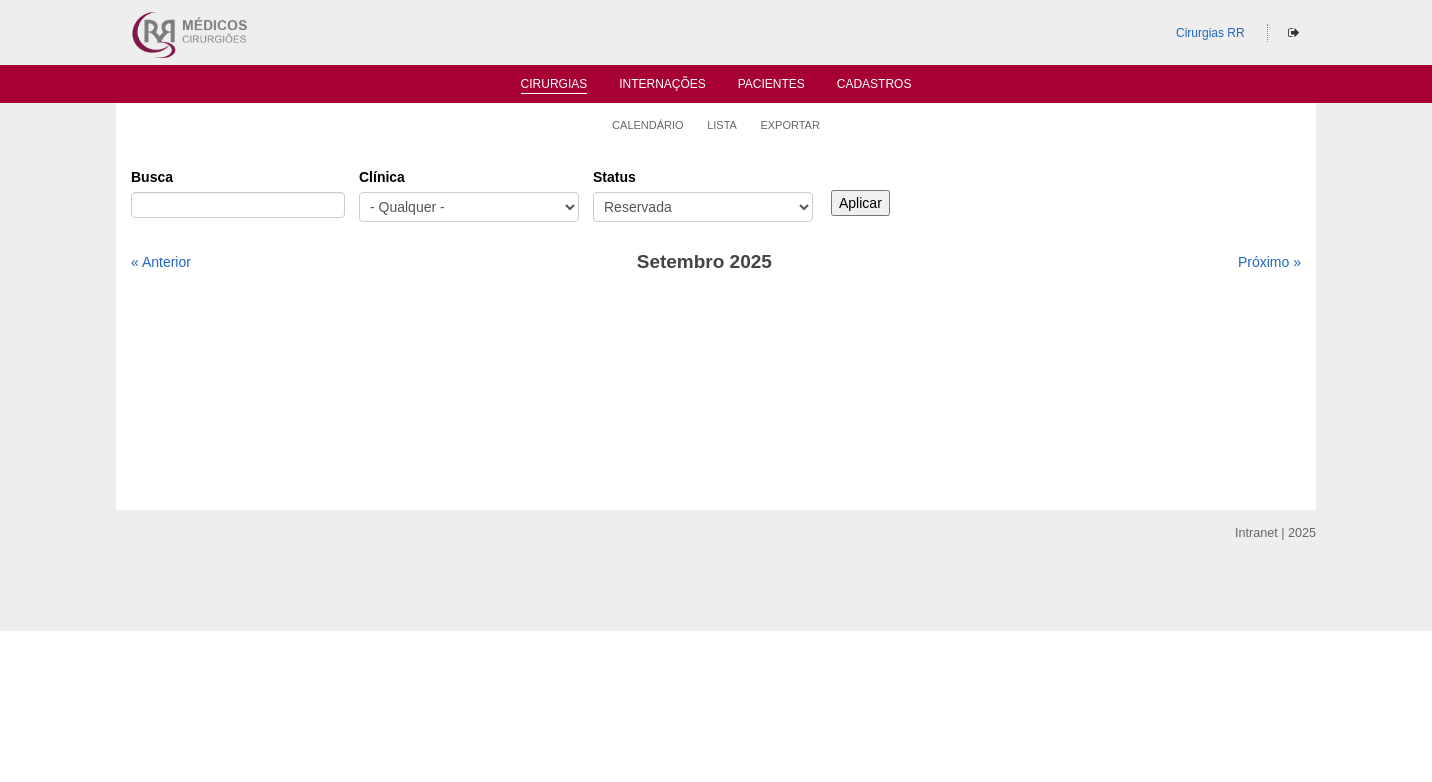 scroll, scrollTop: 0, scrollLeft: 0, axis: both 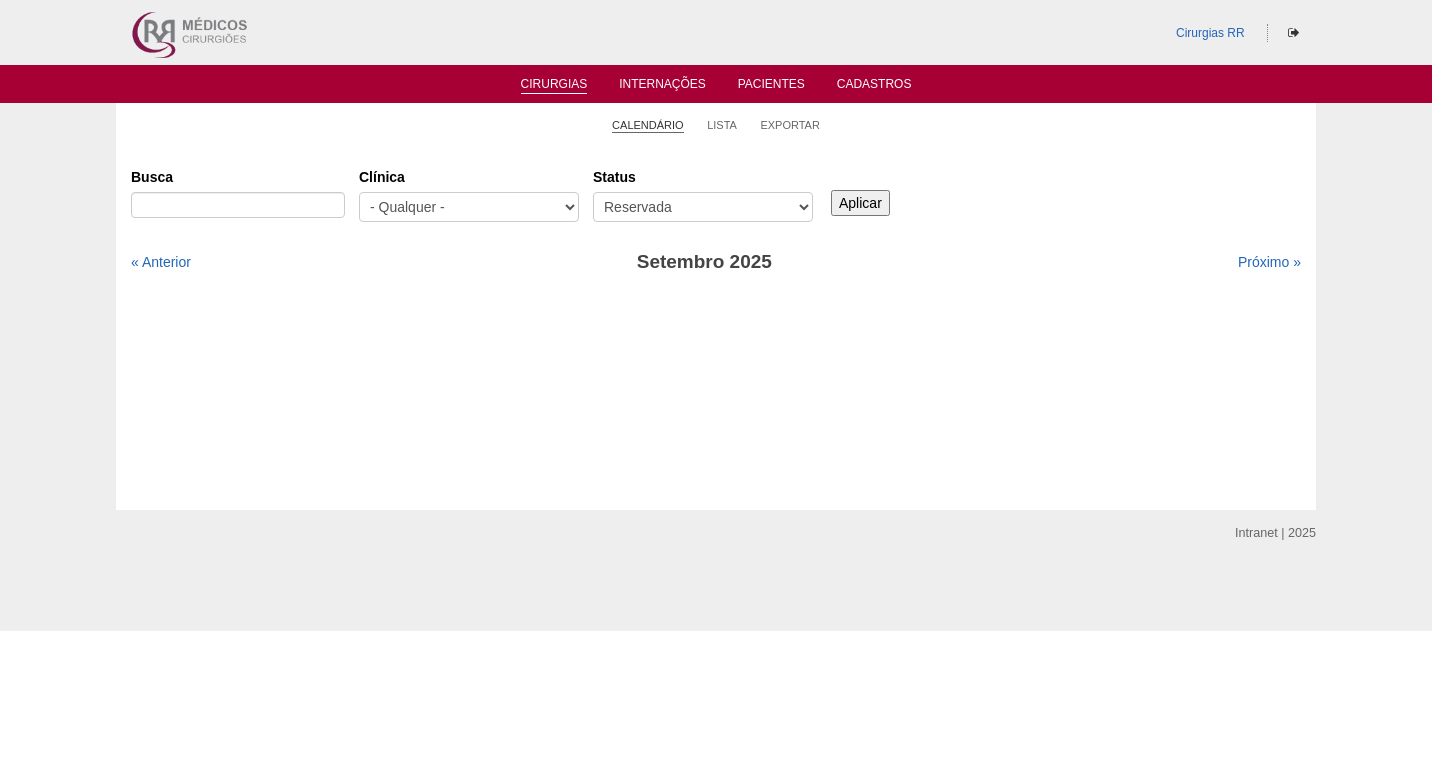 click on "Calendário" at bounding box center [648, 125] 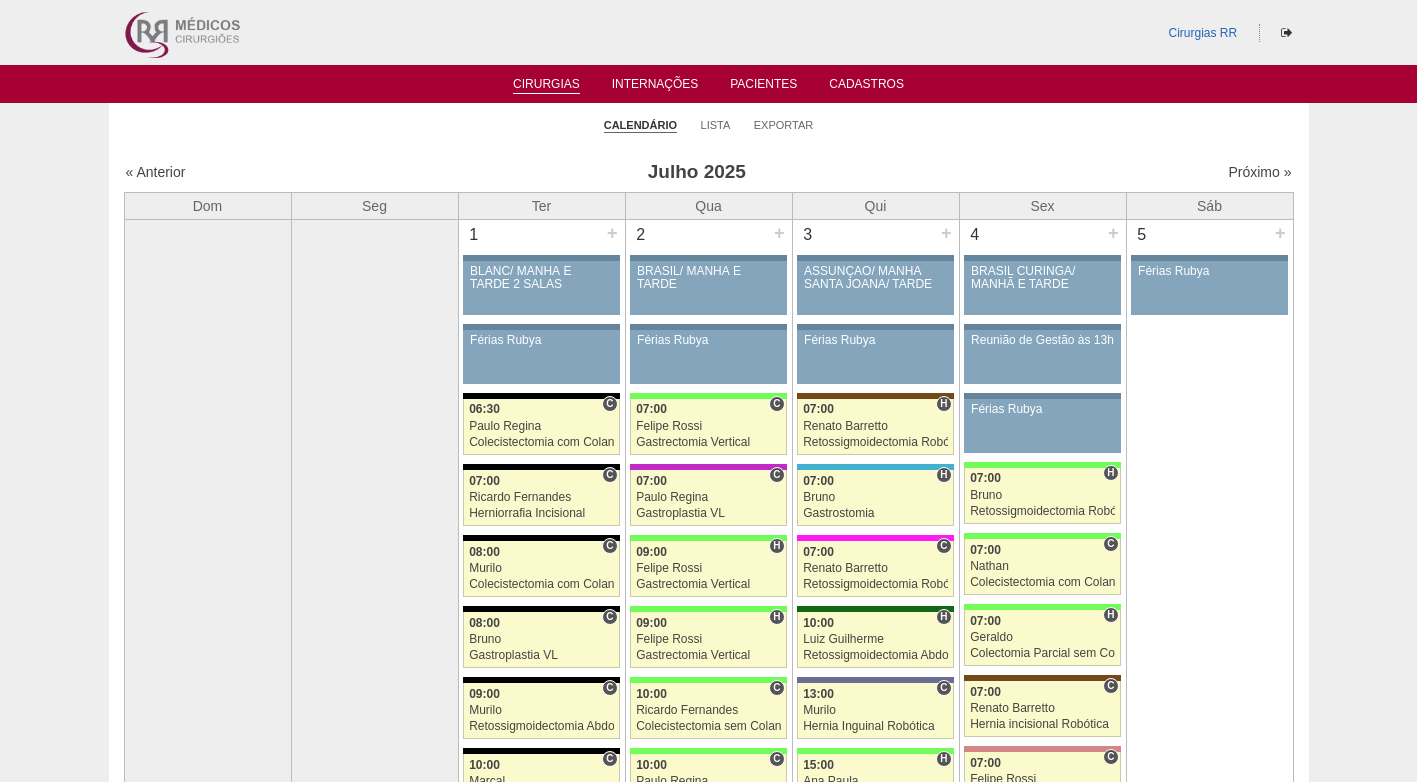 scroll, scrollTop: 0, scrollLeft: 0, axis: both 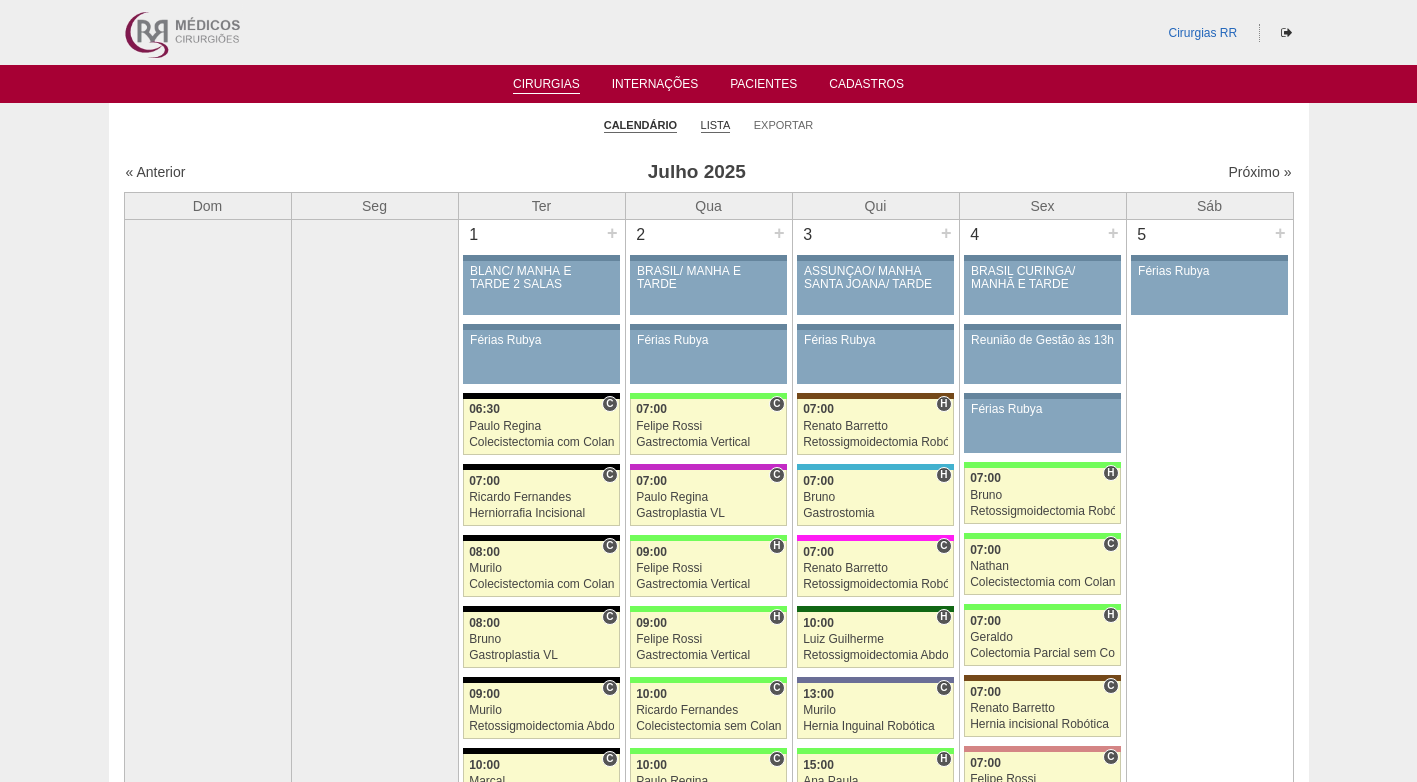 click on "Lista" at bounding box center [716, 125] 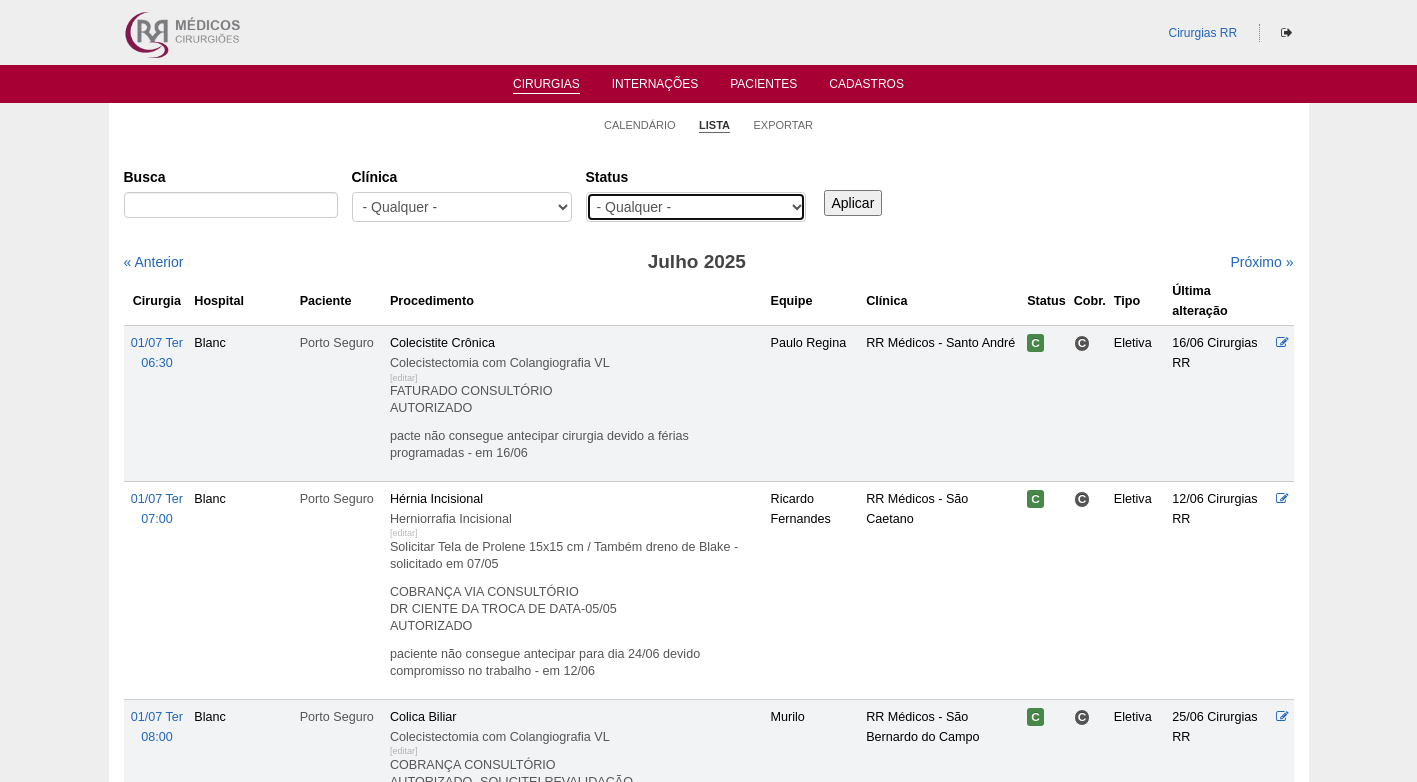 drag, startPoint x: 0, startPoint y: 0, endPoint x: 627, endPoint y: 207, distance: 660.2863 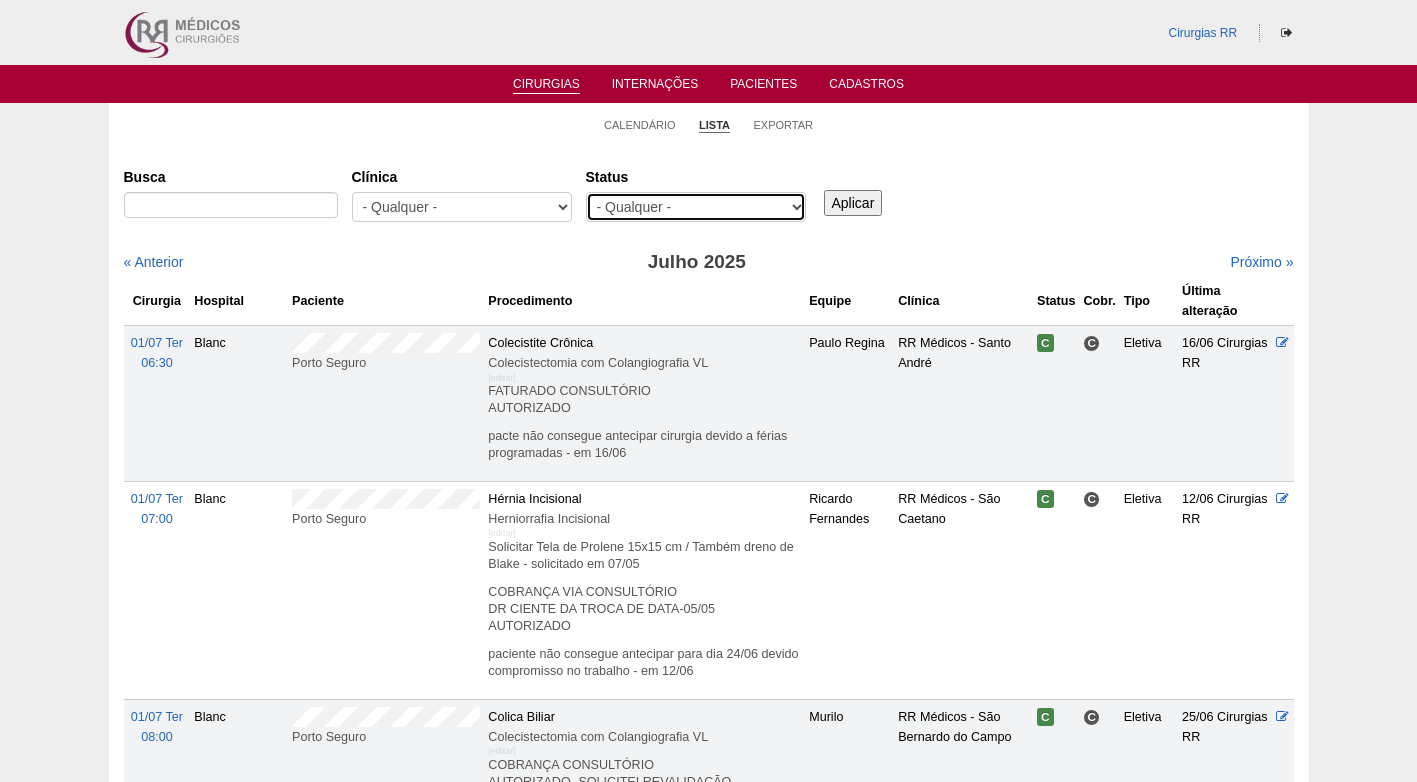 select on "resr" 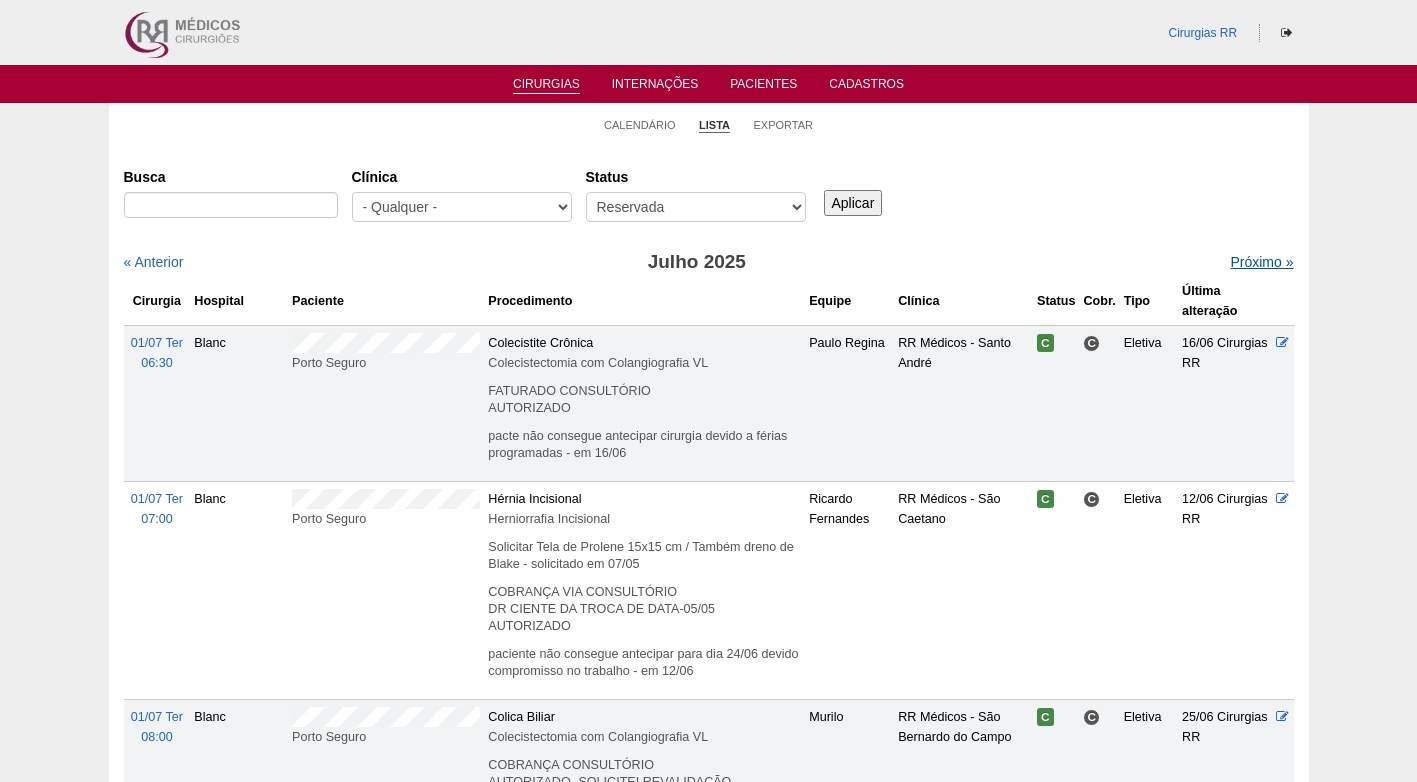 click on "Próximo »" at bounding box center (1261, 262) 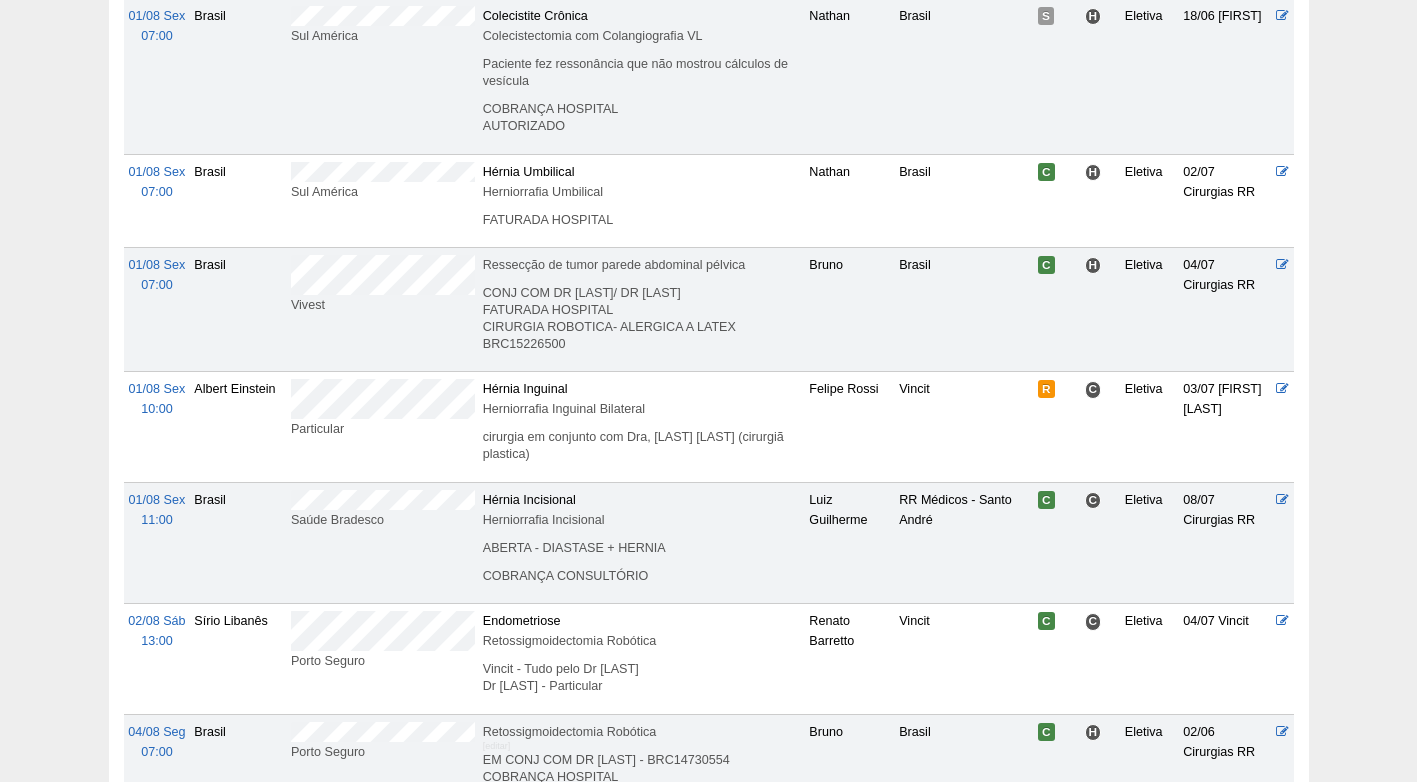 scroll, scrollTop: 0, scrollLeft: 0, axis: both 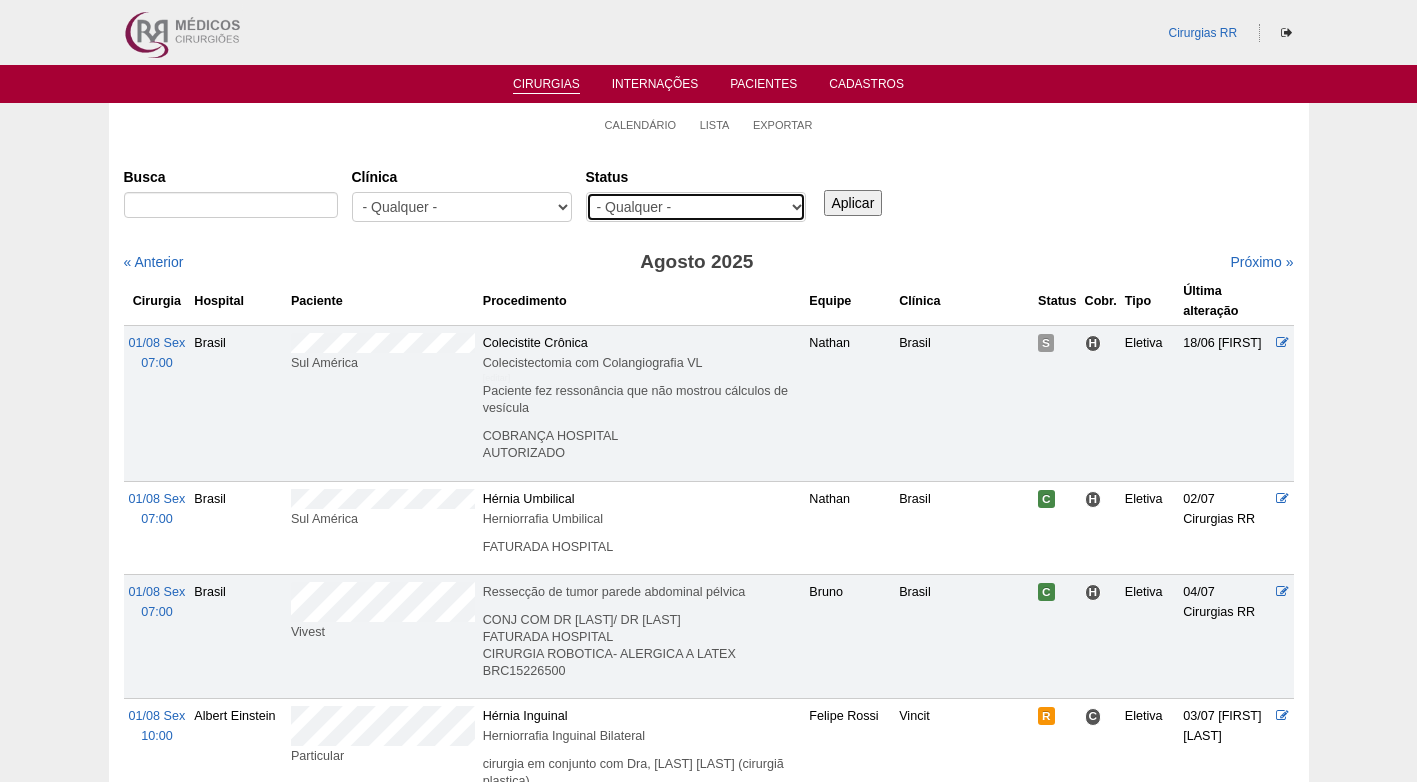 click on "- Qualquer - Reservada Confirmada Suspensa Cancelada" at bounding box center (696, 207) 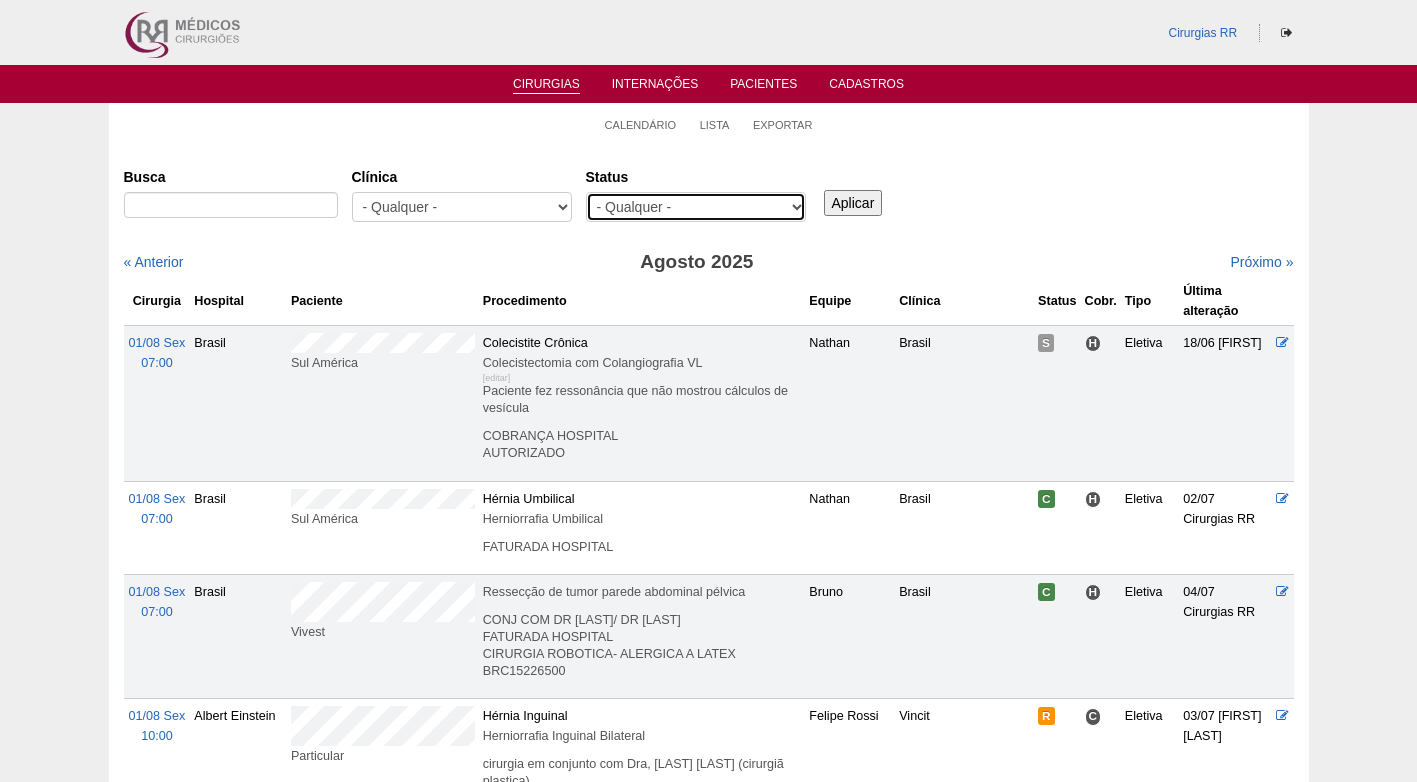 select on "resr" 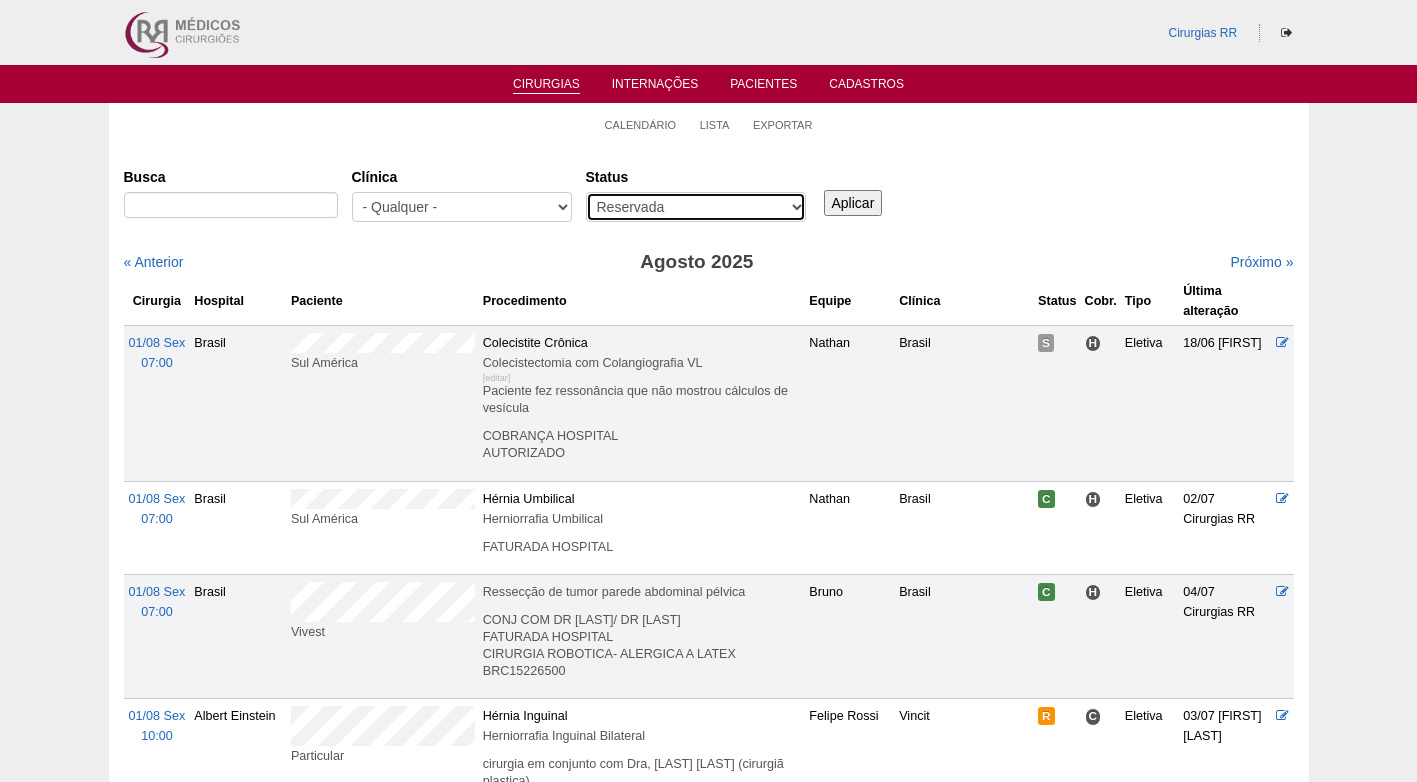 click on "- Qualquer - Reservada Confirmada Suspensa Cancelada" at bounding box center [696, 207] 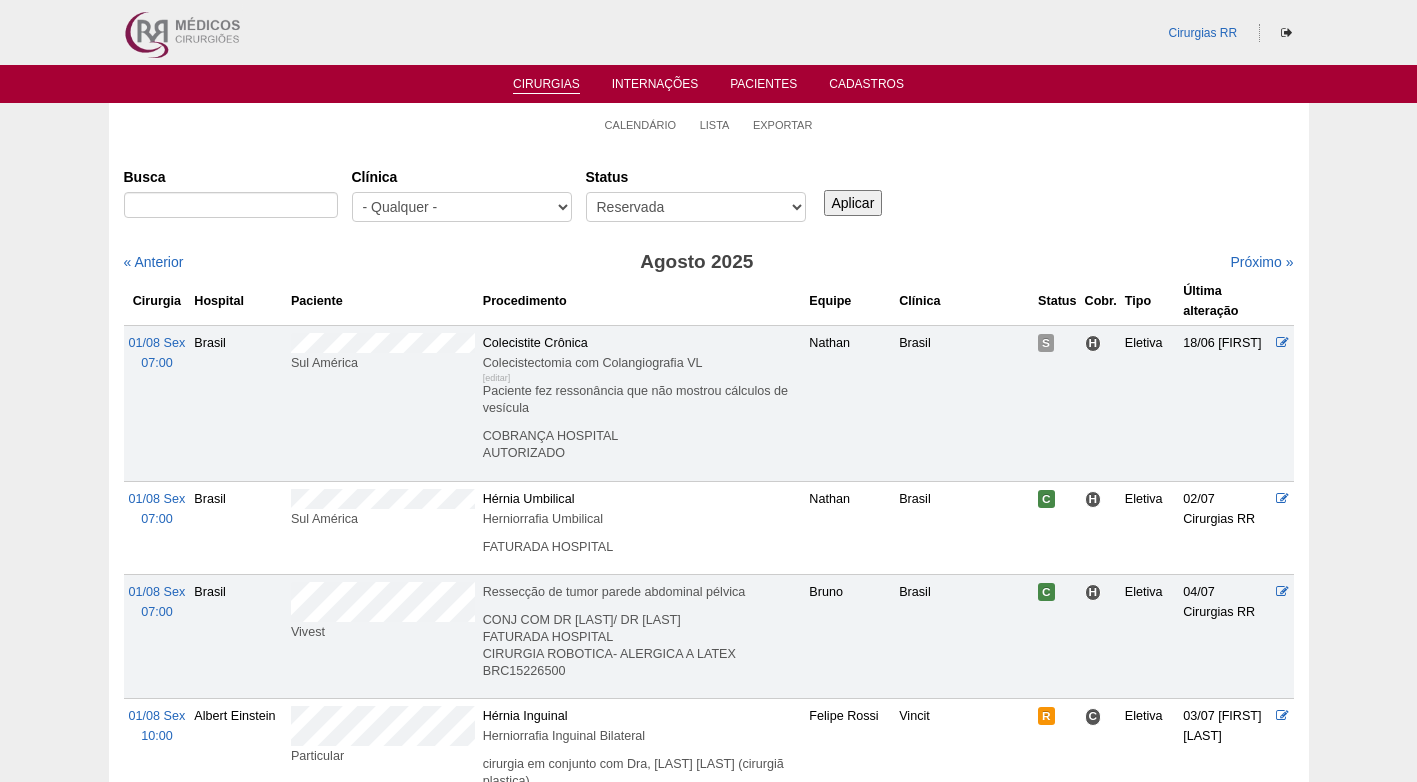 click on "Aplicar" at bounding box center (853, 203) 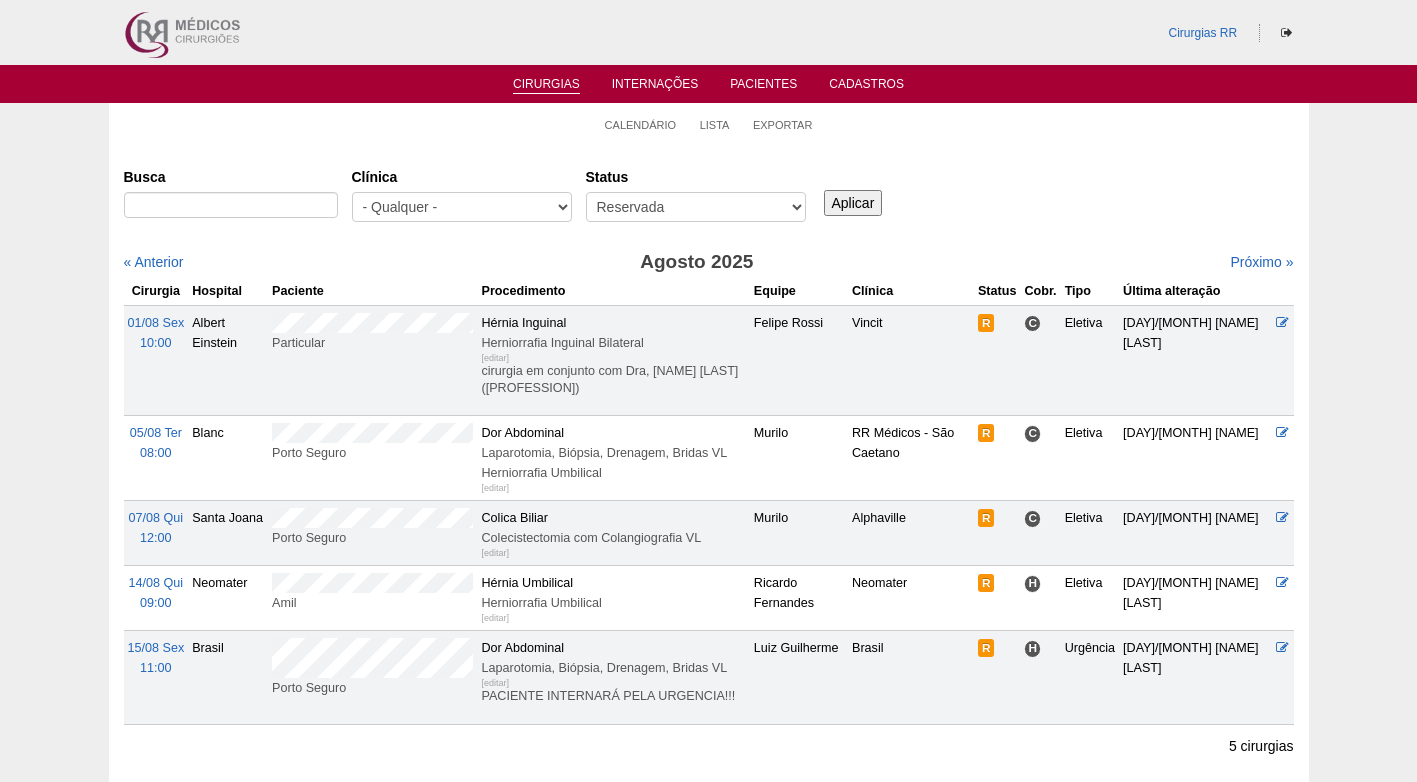 scroll, scrollTop: 0, scrollLeft: 0, axis: both 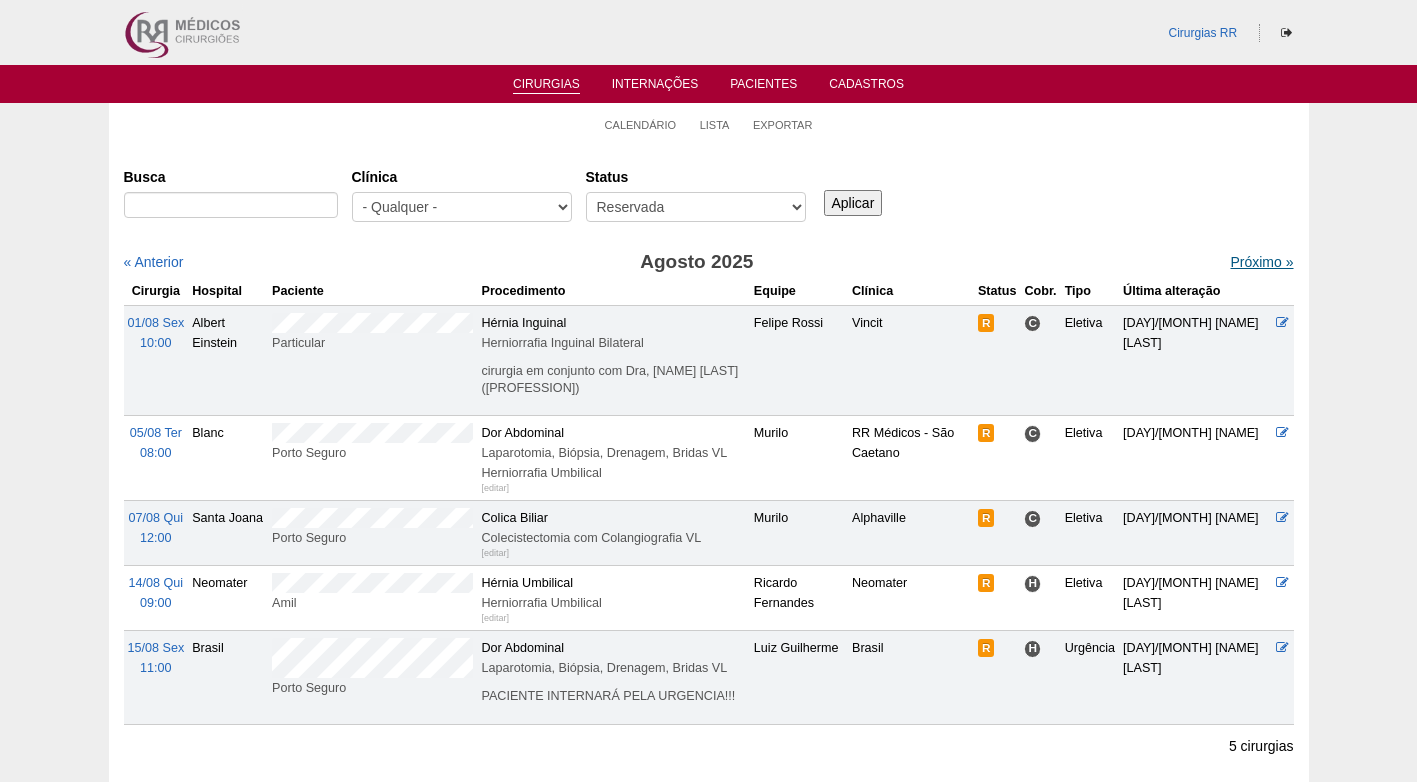 click on "Próximo »" at bounding box center (1261, 262) 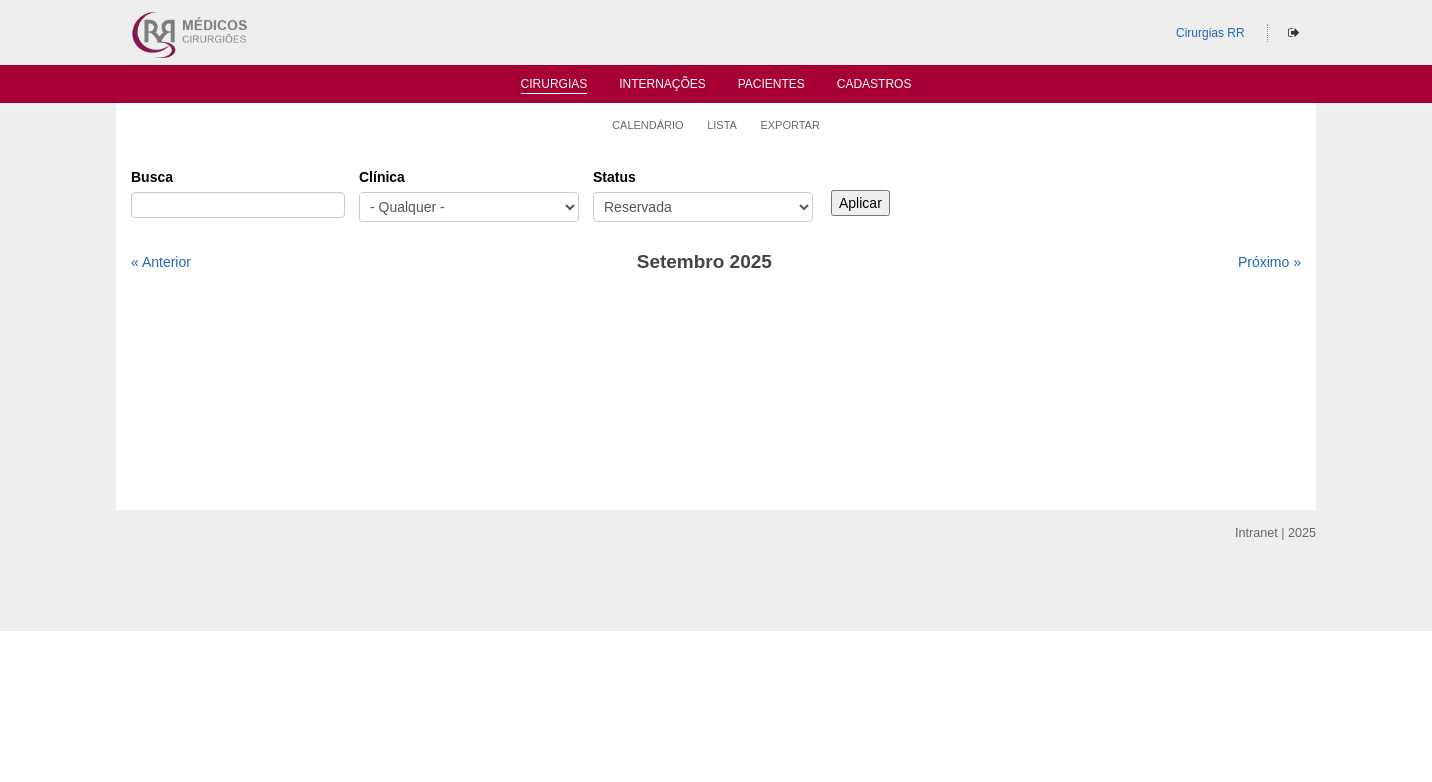 scroll, scrollTop: 0, scrollLeft: 0, axis: both 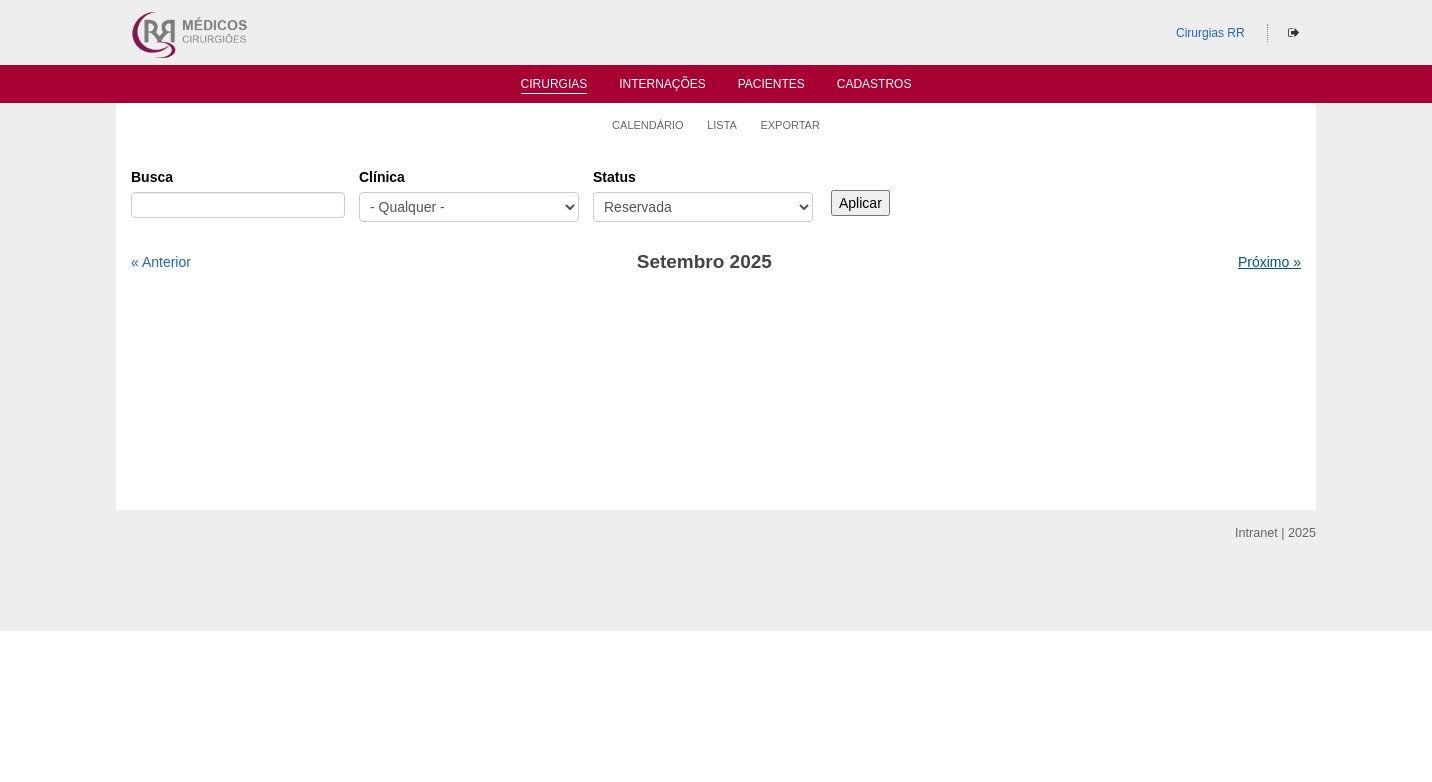 click on "Próximo »" at bounding box center [1269, 262] 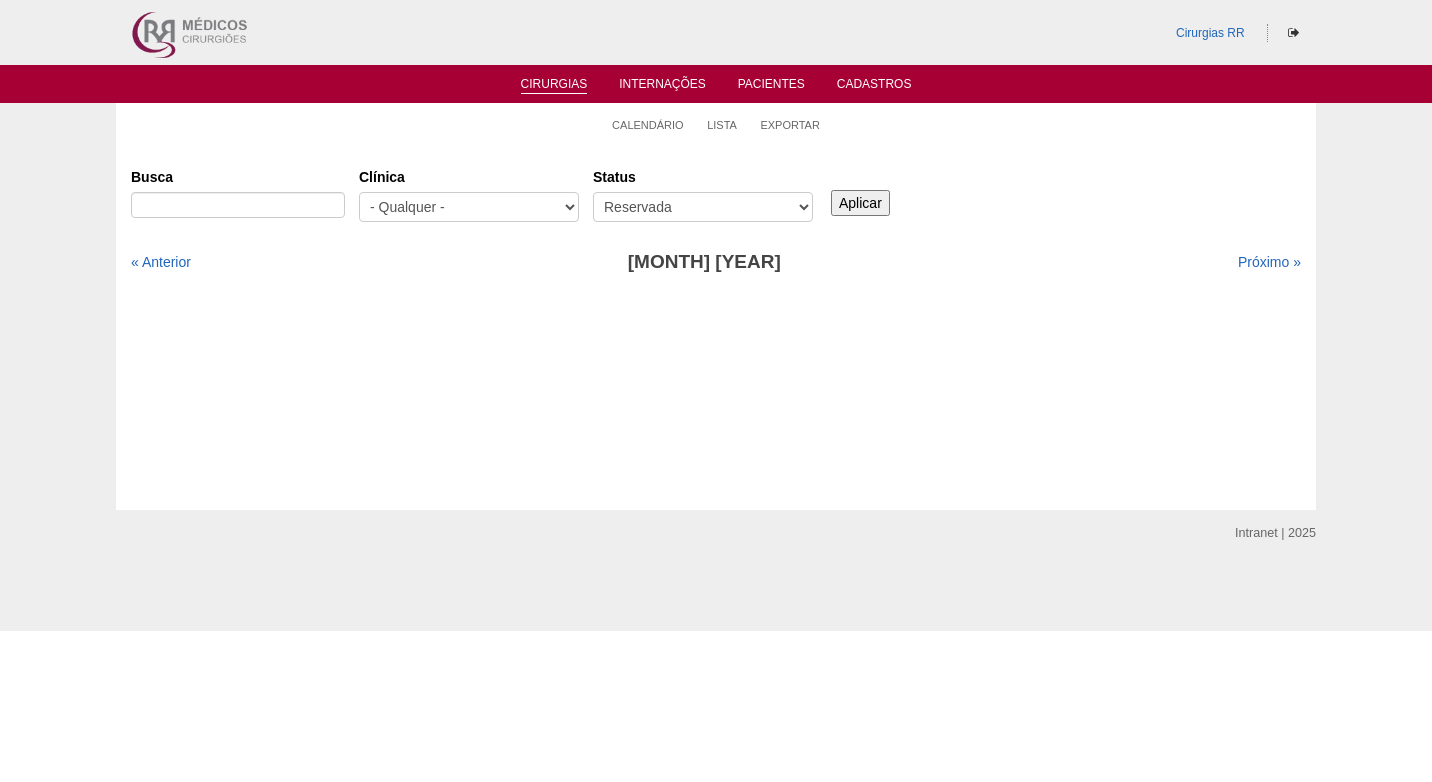 scroll, scrollTop: 0, scrollLeft: 0, axis: both 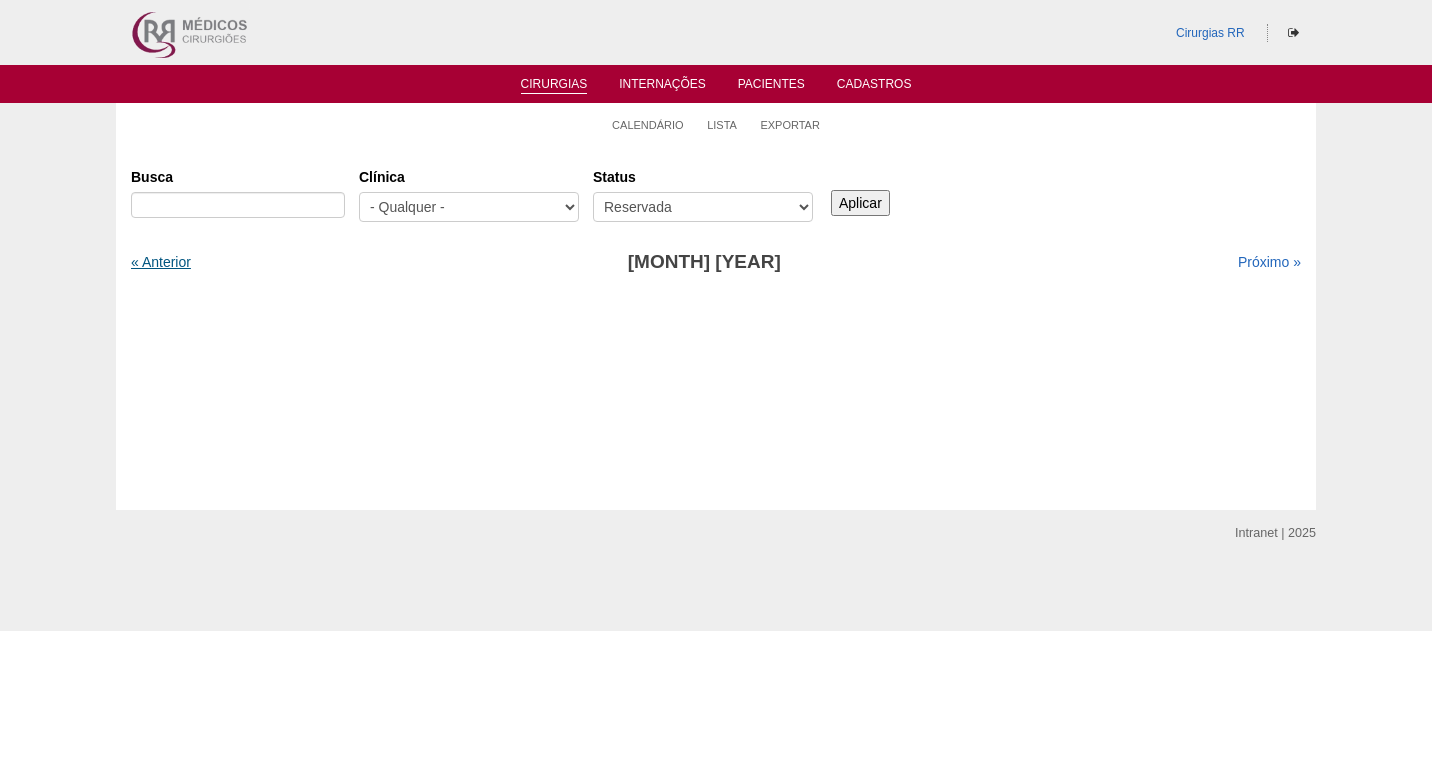click on "« Anterior" at bounding box center (161, 262) 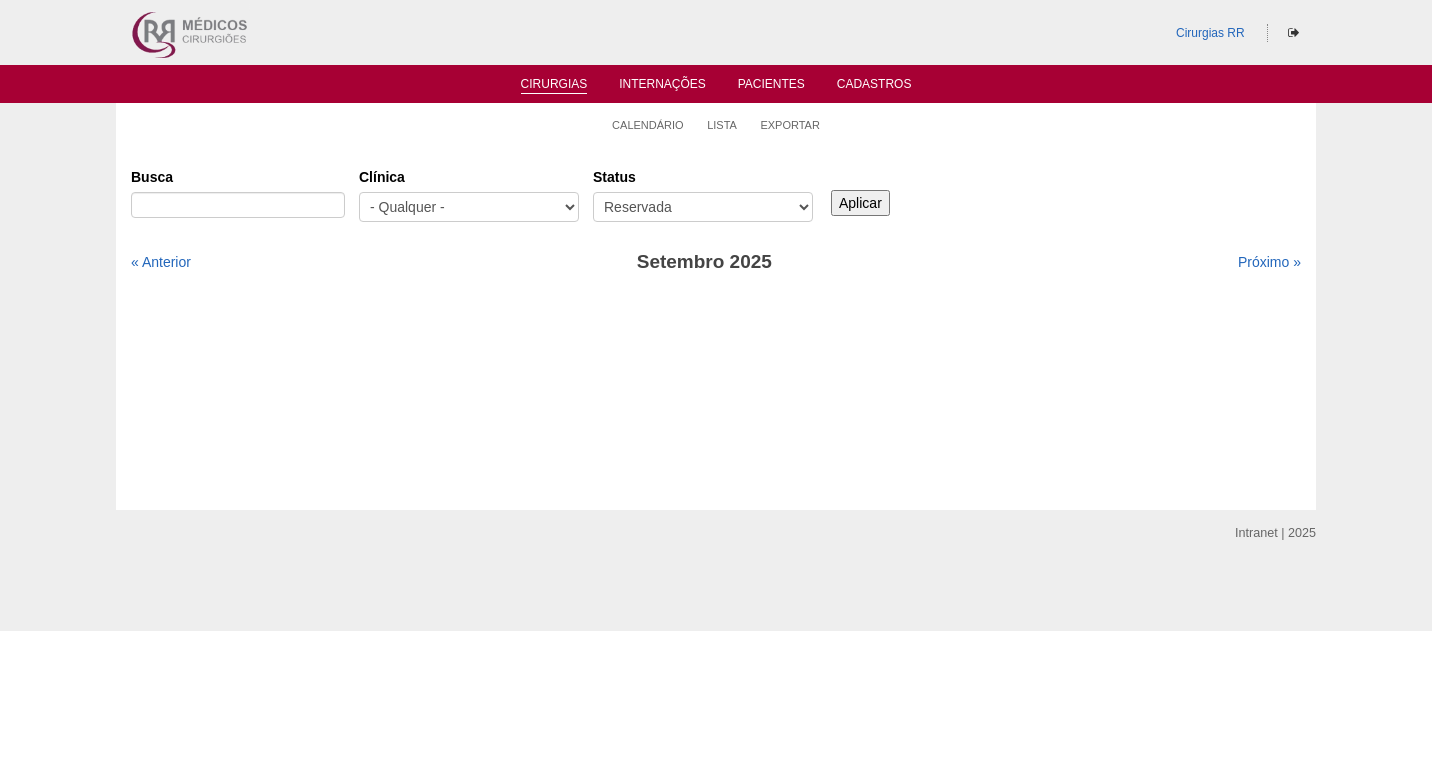 scroll, scrollTop: 0, scrollLeft: 0, axis: both 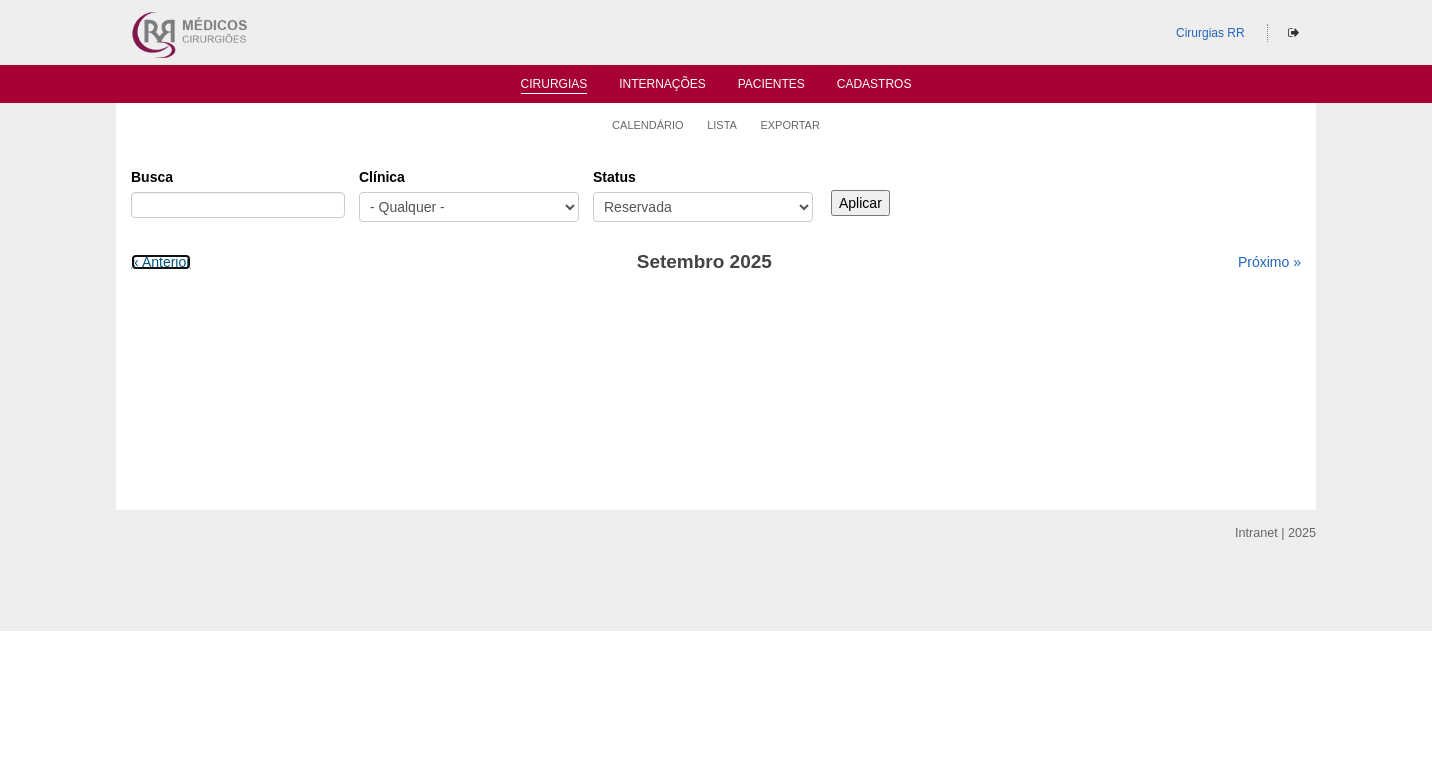 click on "« Anterior" at bounding box center [161, 262] 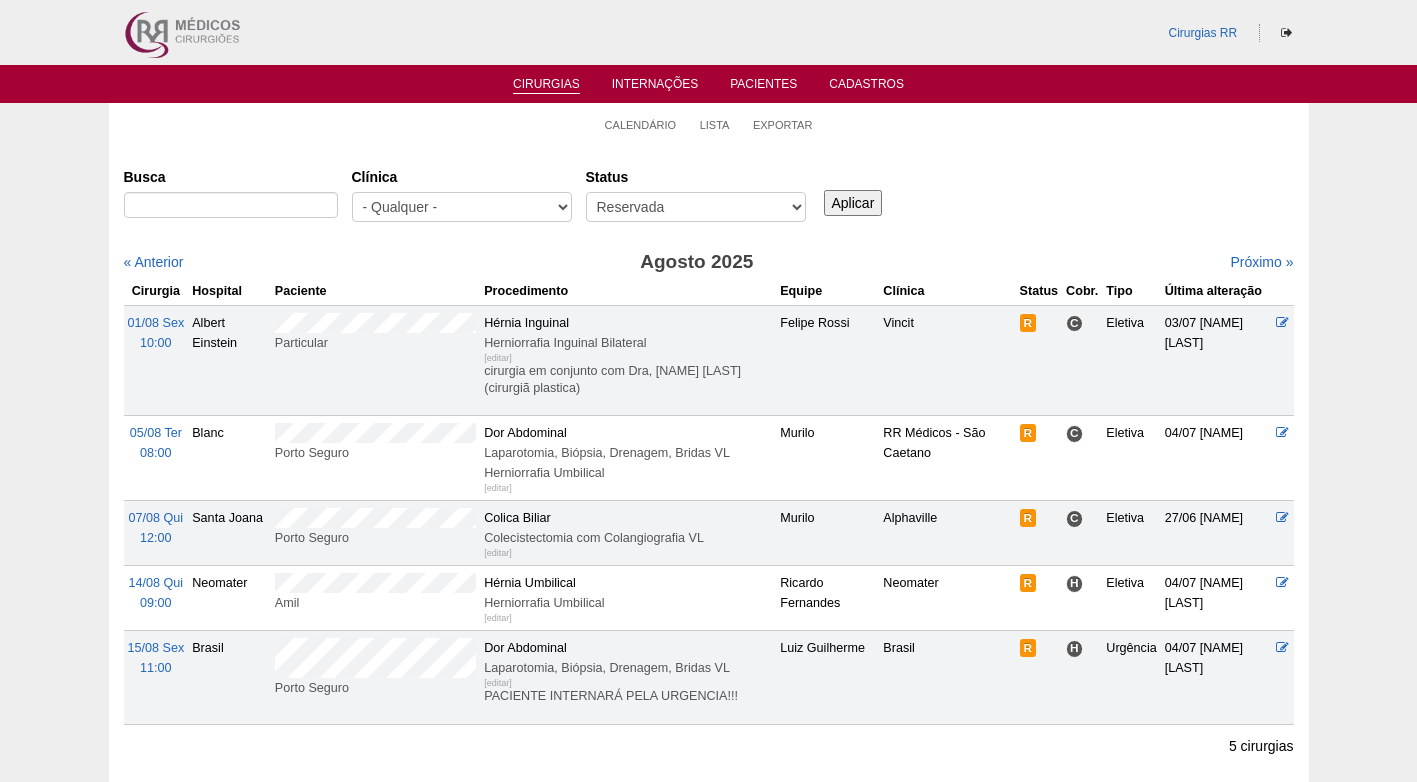 scroll, scrollTop: 0, scrollLeft: 0, axis: both 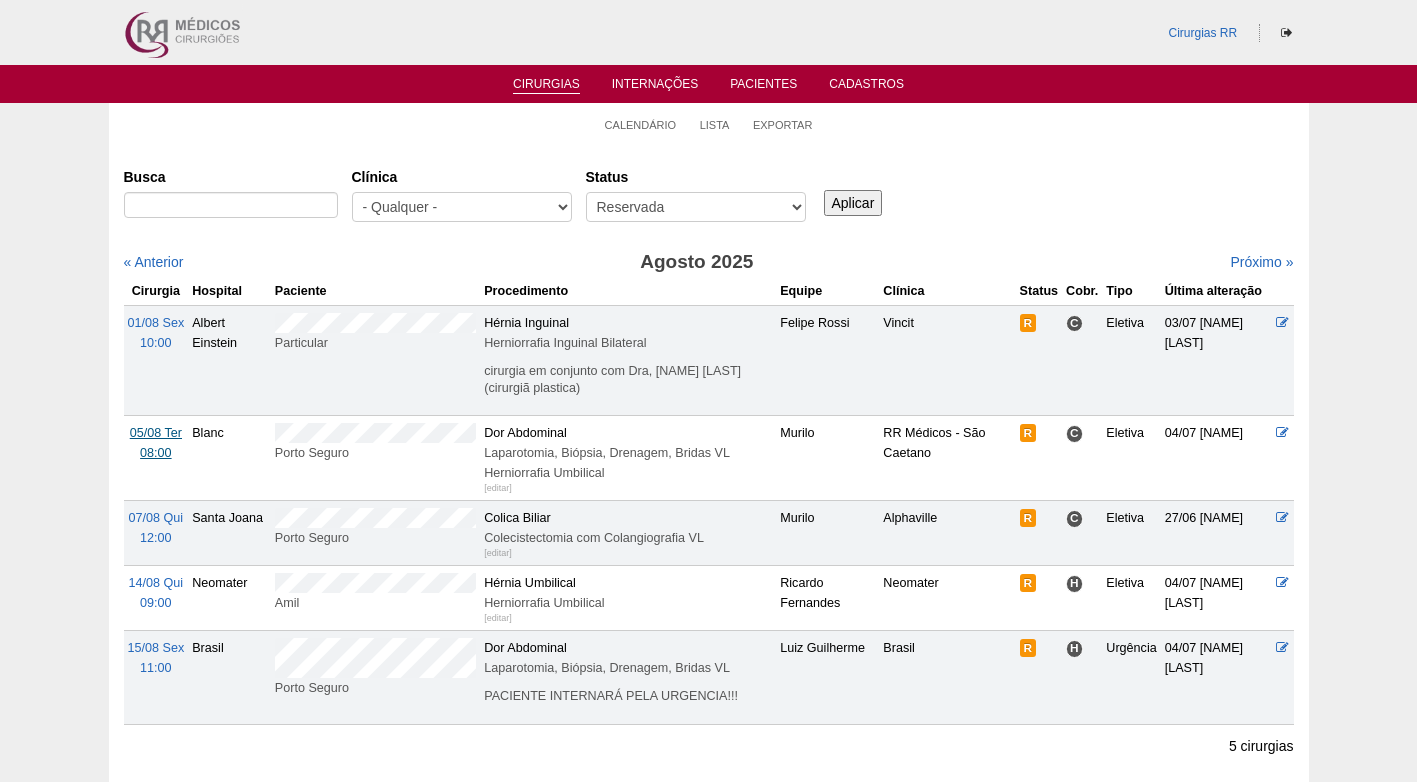 click on "05/08 Ter" at bounding box center (156, 433) 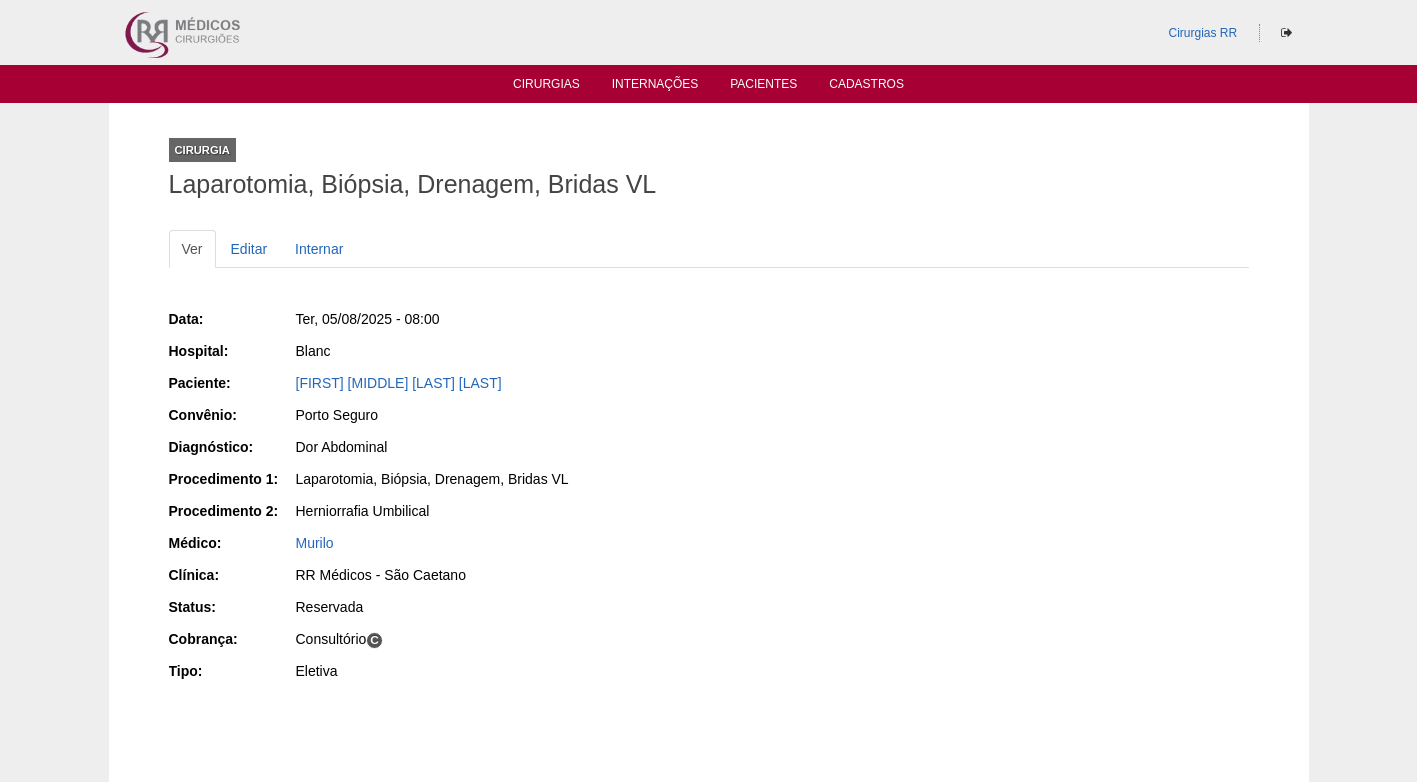 scroll, scrollTop: 0, scrollLeft: 0, axis: both 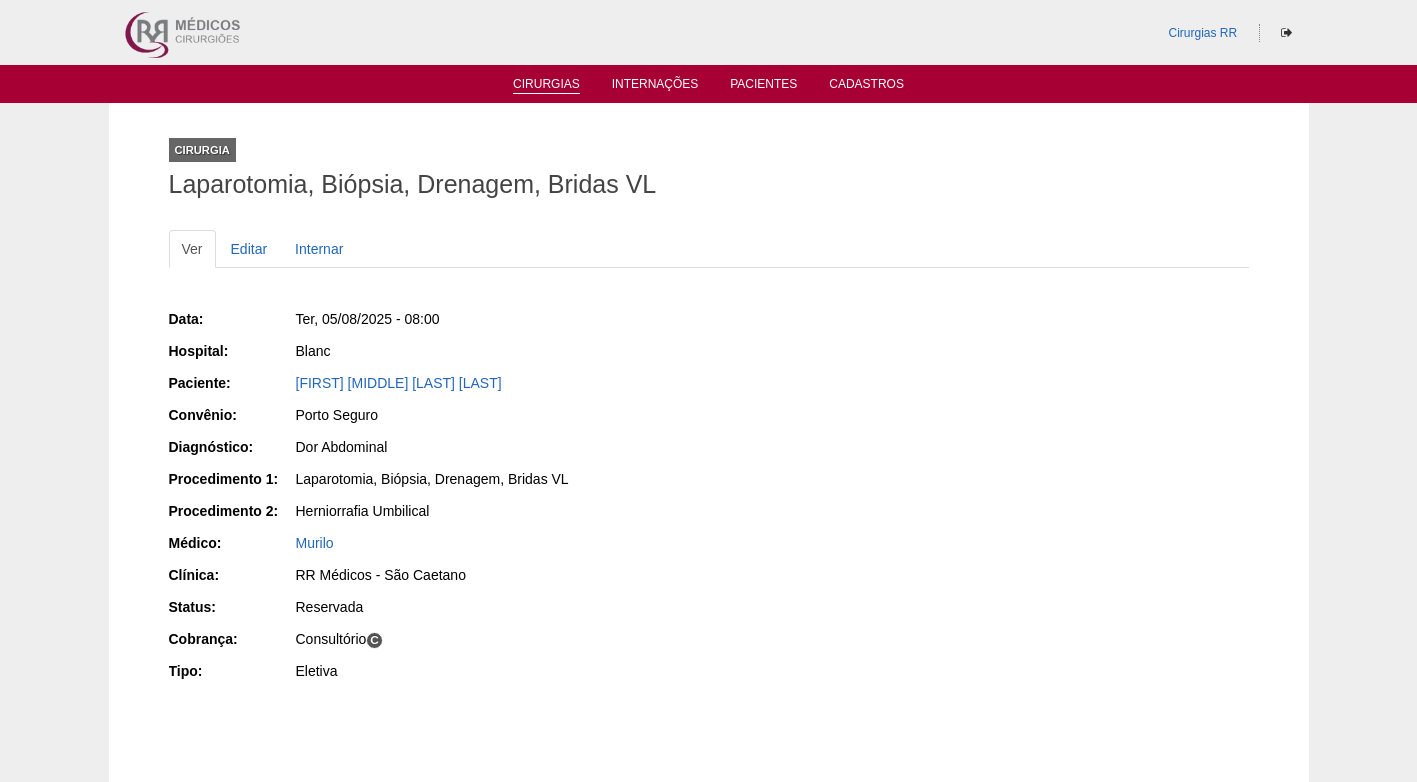 click on "Cirurgias" at bounding box center (546, 85) 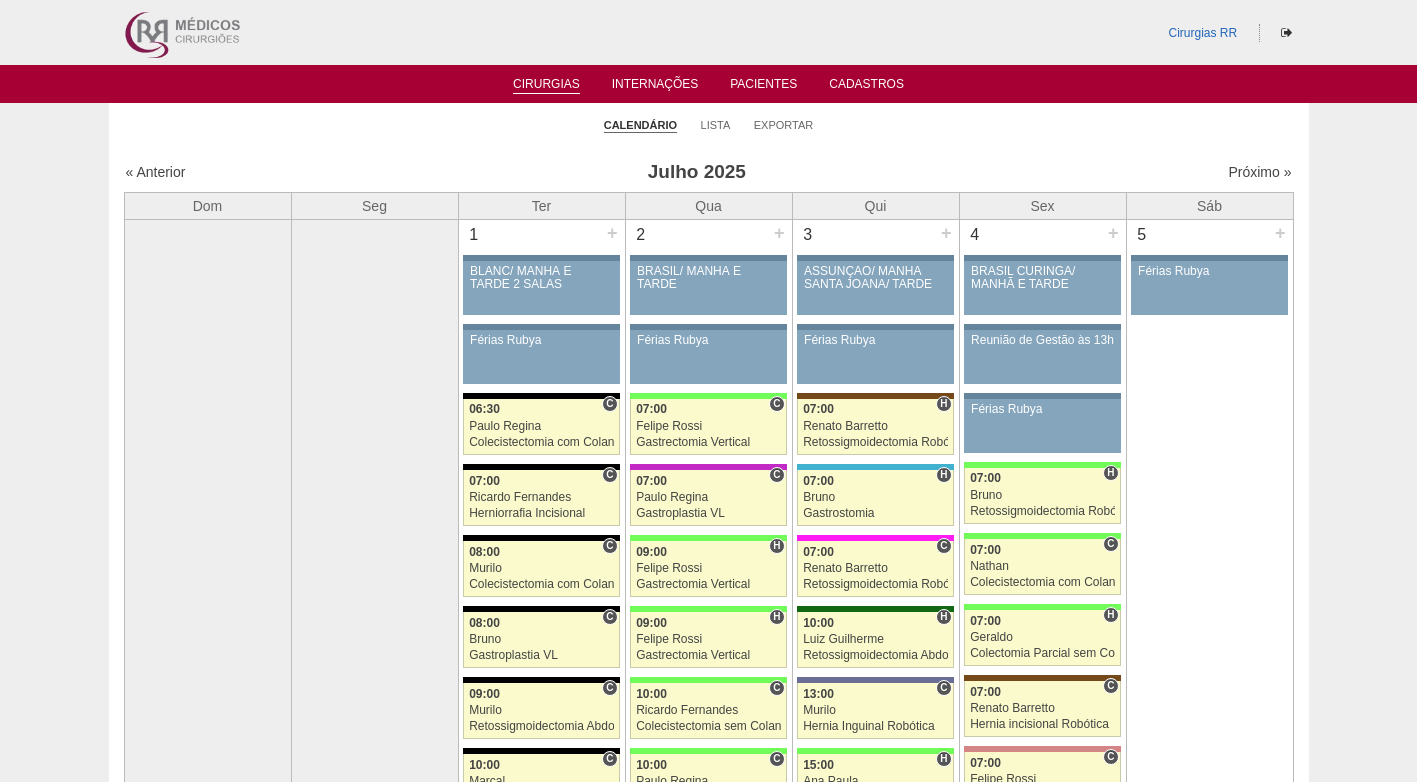 scroll, scrollTop: 0, scrollLeft: 0, axis: both 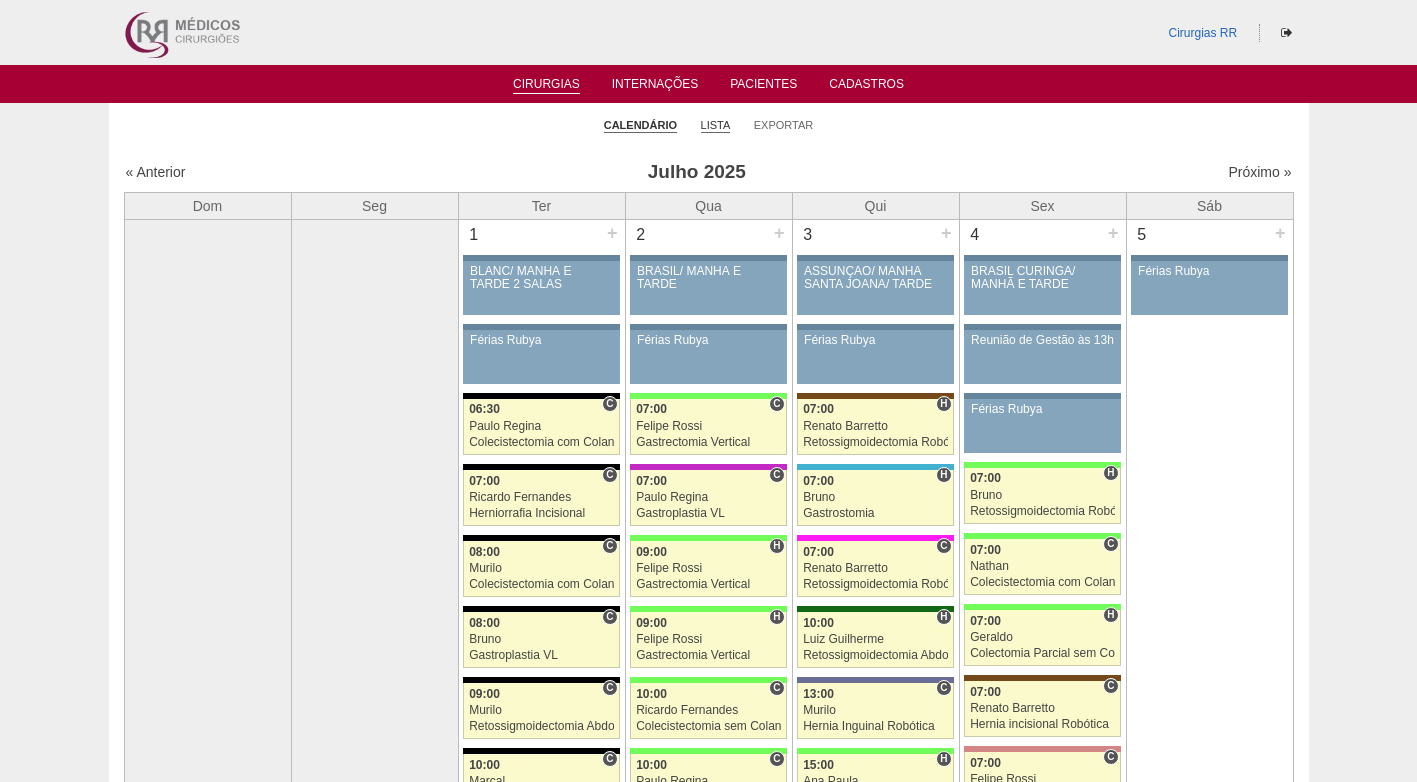 click on "Lista" at bounding box center [716, 125] 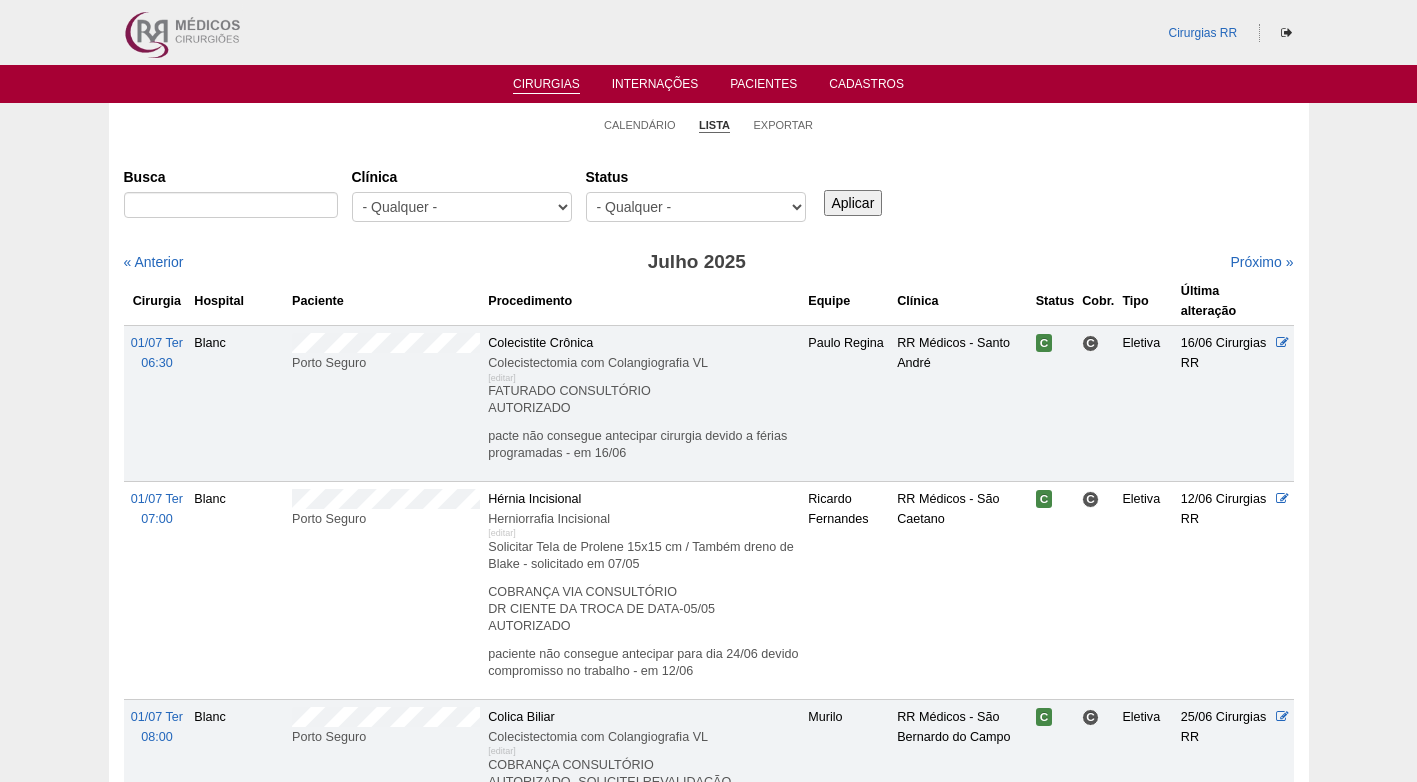 scroll, scrollTop: 0, scrollLeft: 0, axis: both 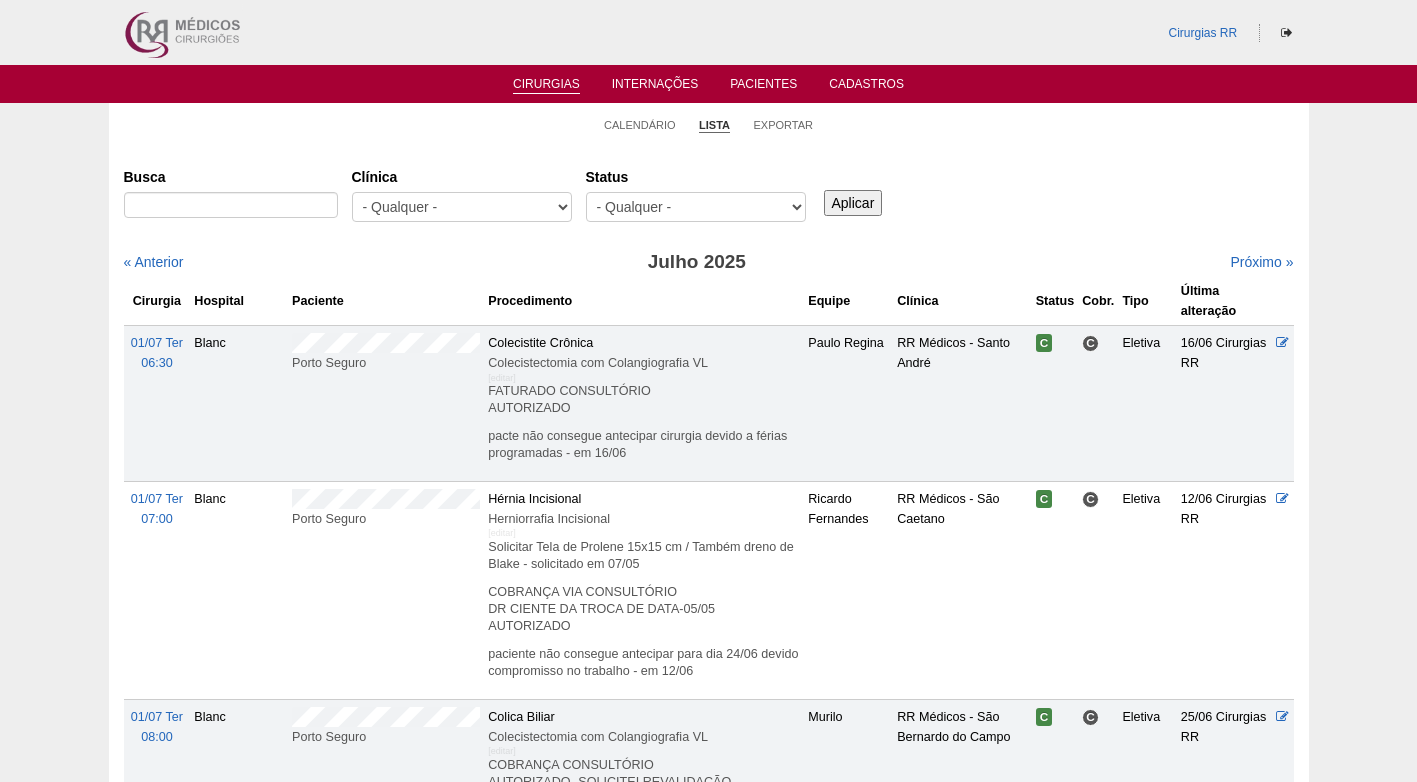 select on "resr" 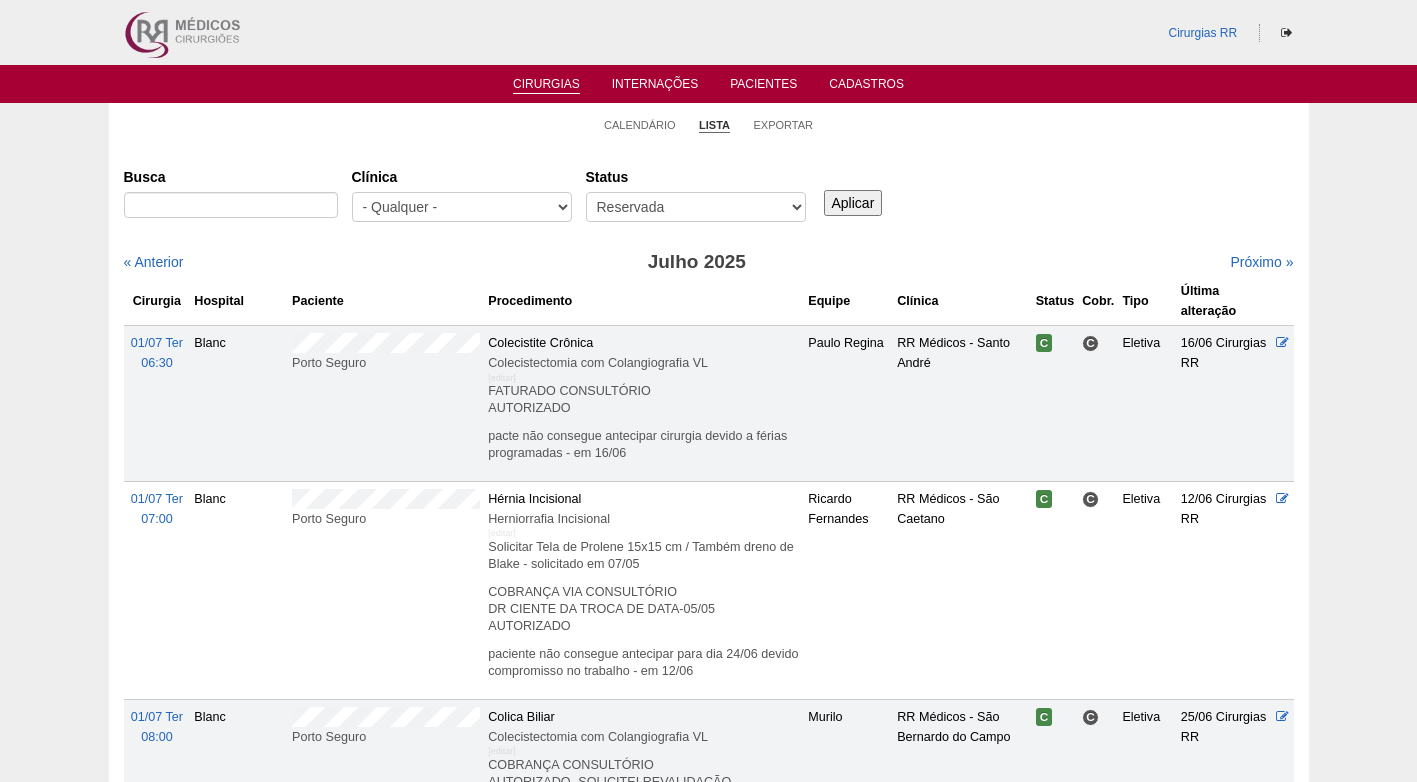 click on "- Qualquer - Reservada Confirmada Suspensa Cancelada" at bounding box center (696, 207) 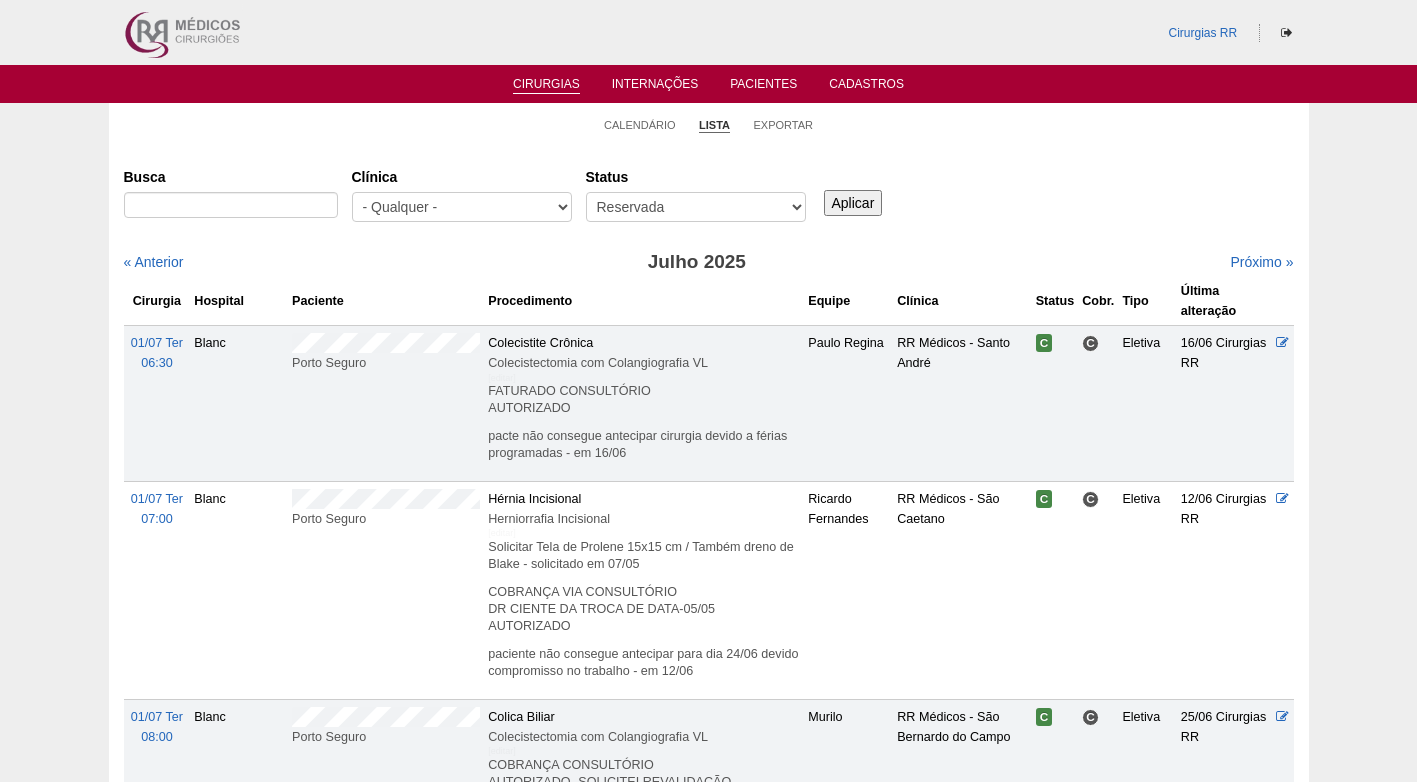 click on "Aplicar" at bounding box center (853, 203) 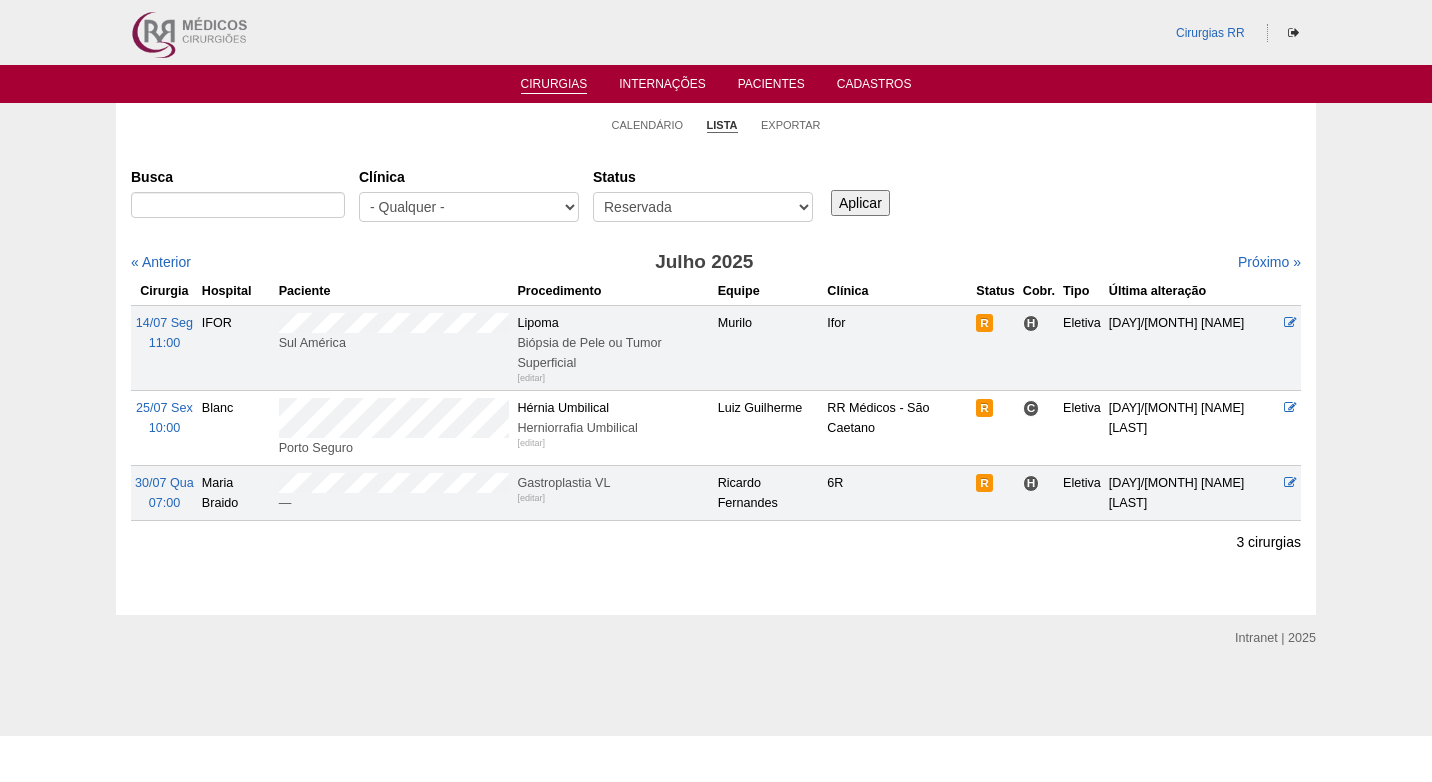 scroll, scrollTop: 0, scrollLeft: 0, axis: both 